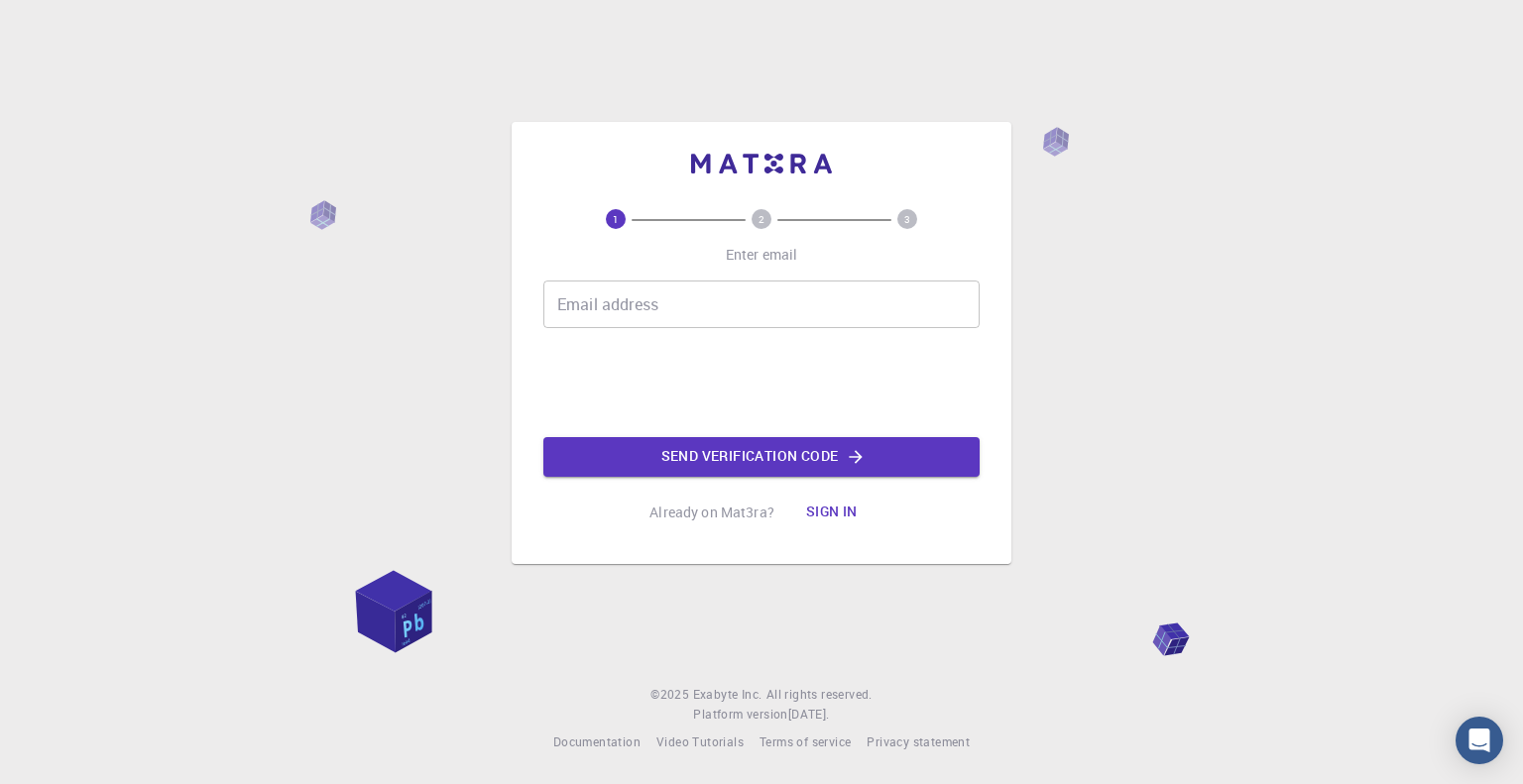 scroll, scrollTop: 0, scrollLeft: 0, axis: both 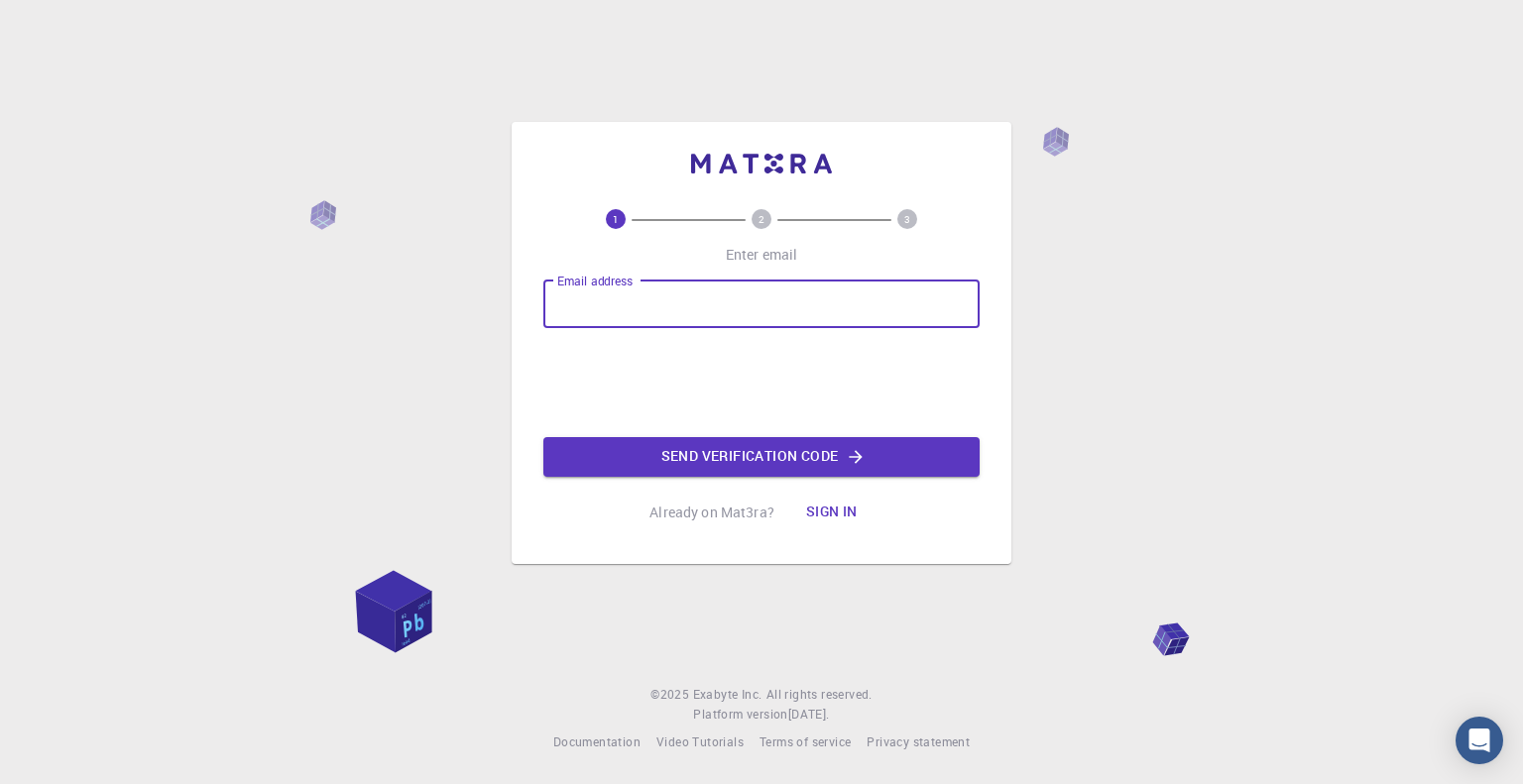 type on "[EMAIL_ADDRESS][DOMAIN_NAME]" 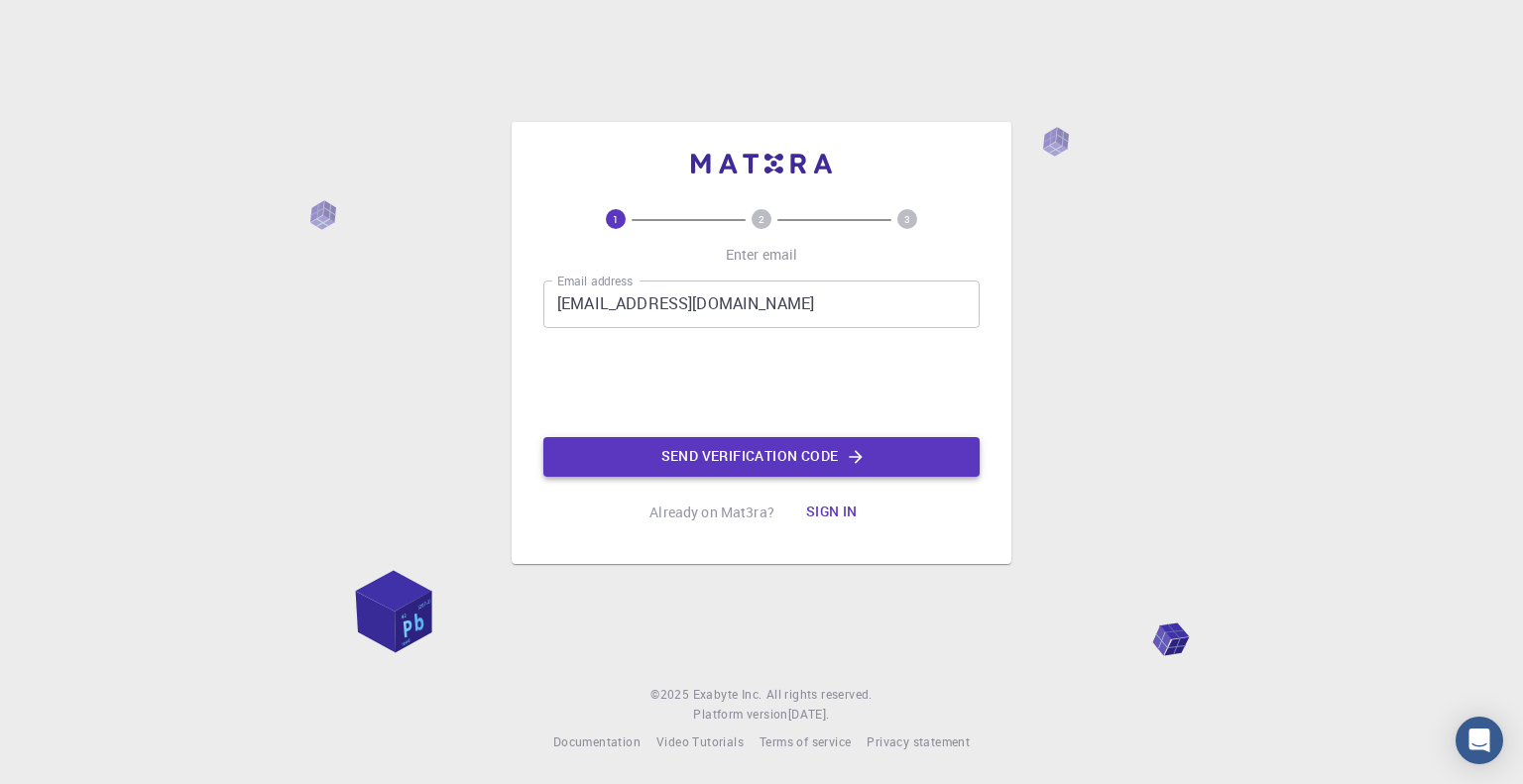 click on "Send verification code" 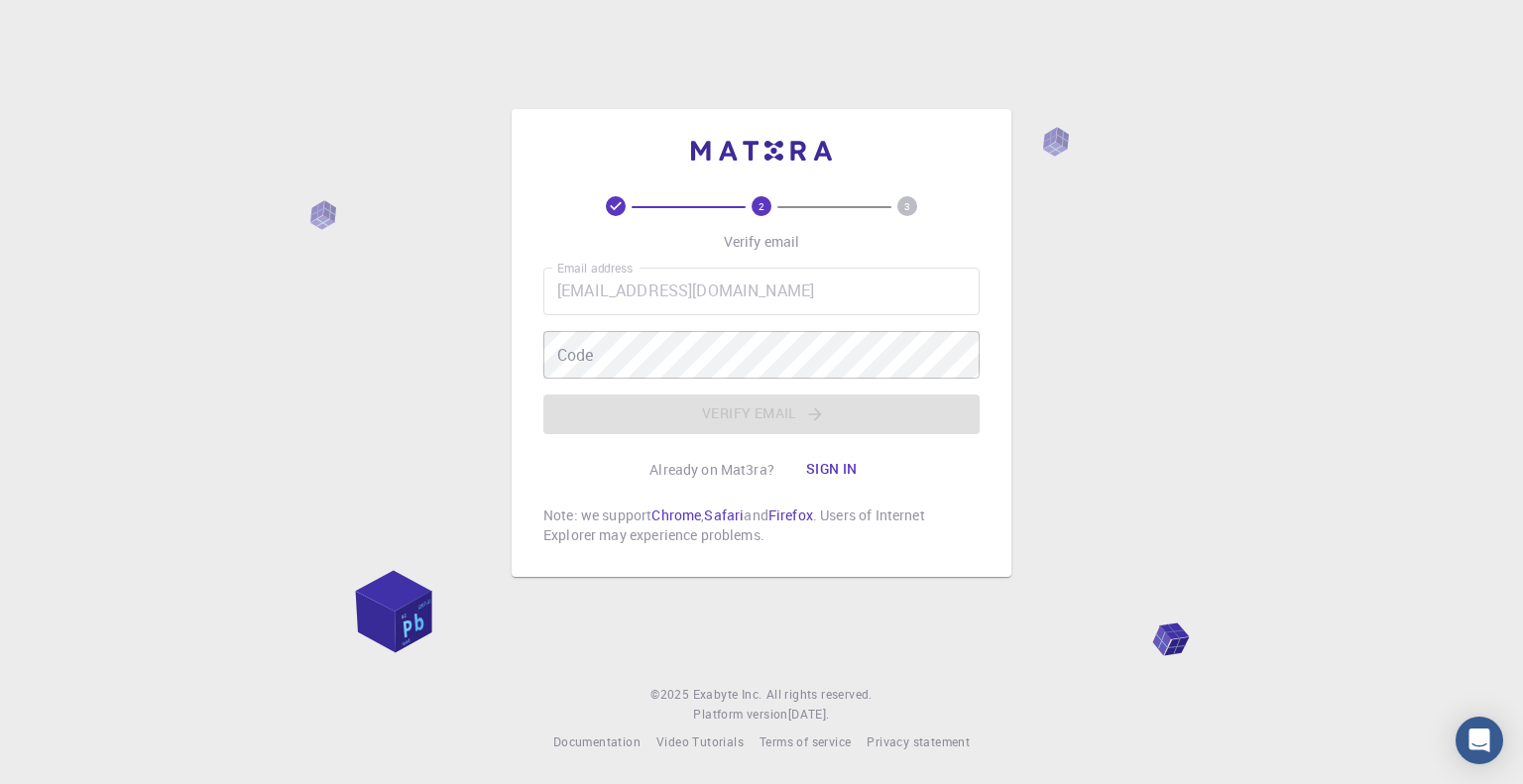 click on "Email address [EMAIL_ADDRESS][DOMAIN_NAME] Email address Code Code Verify email" at bounding box center (762, 351) 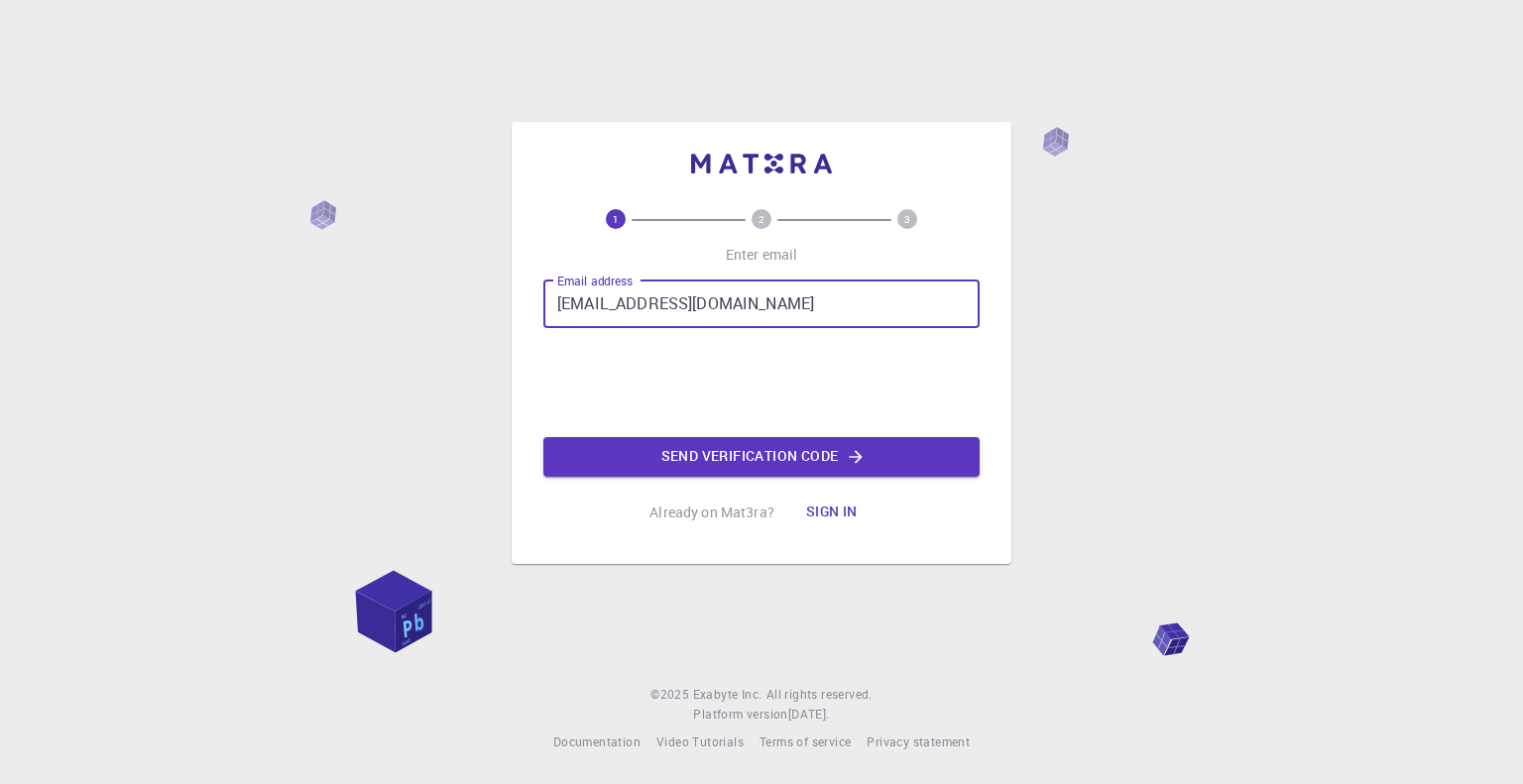 scroll, scrollTop: 0, scrollLeft: 0, axis: both 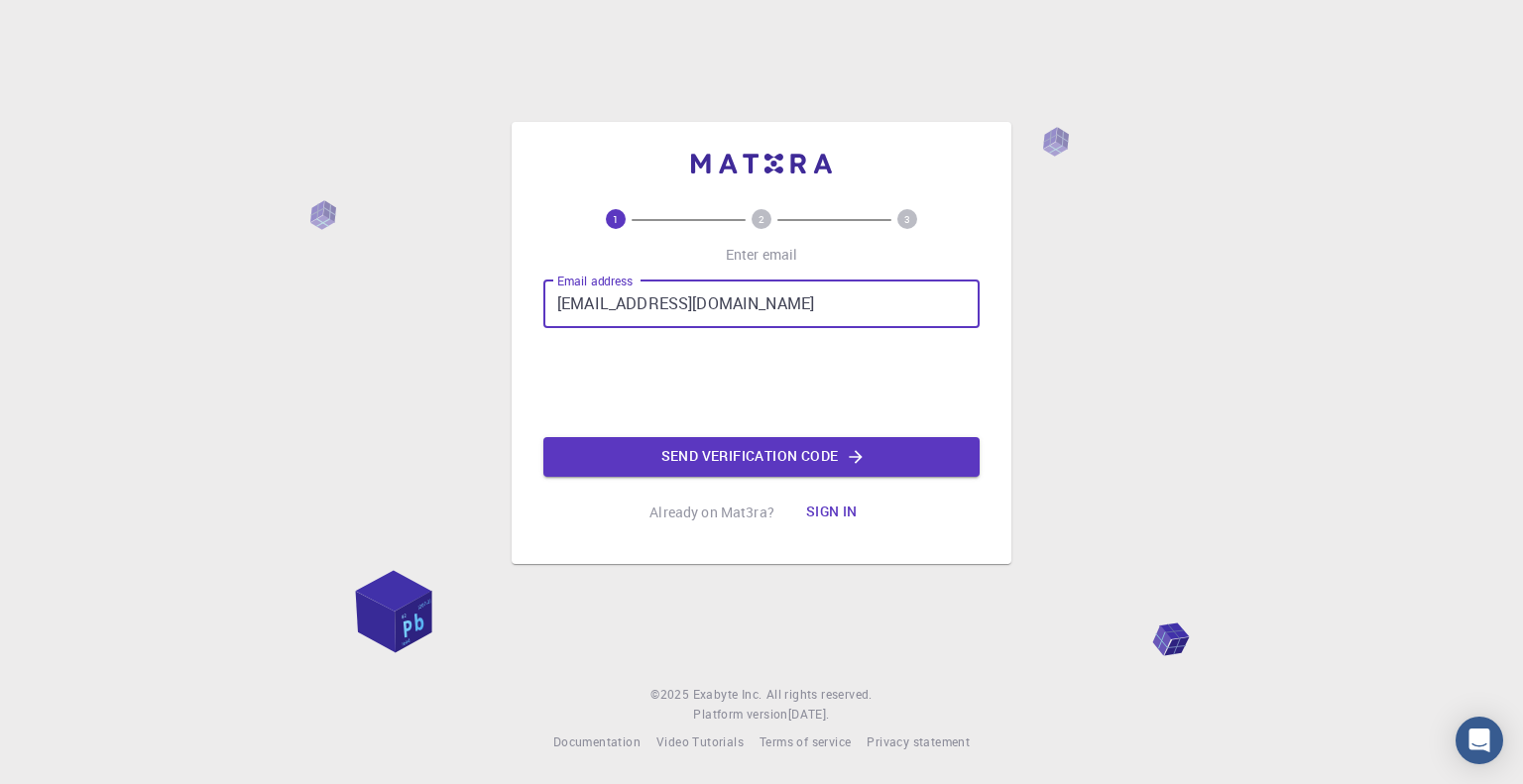 drag, startPoint x: 728, startPoint y: 304, endPoint x: 757, endPoint y: 310, distance: 29.614186 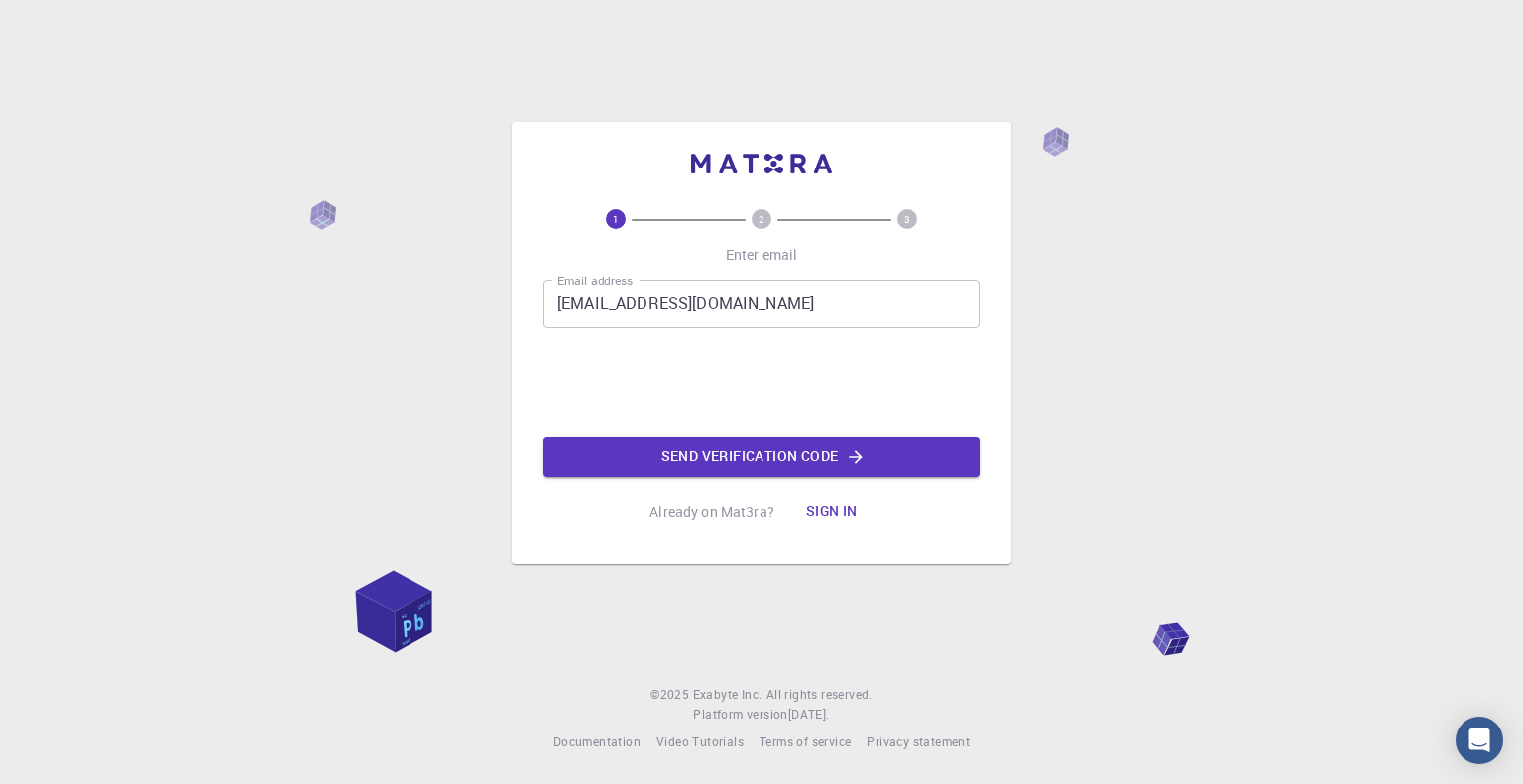 click on "Send verification code" 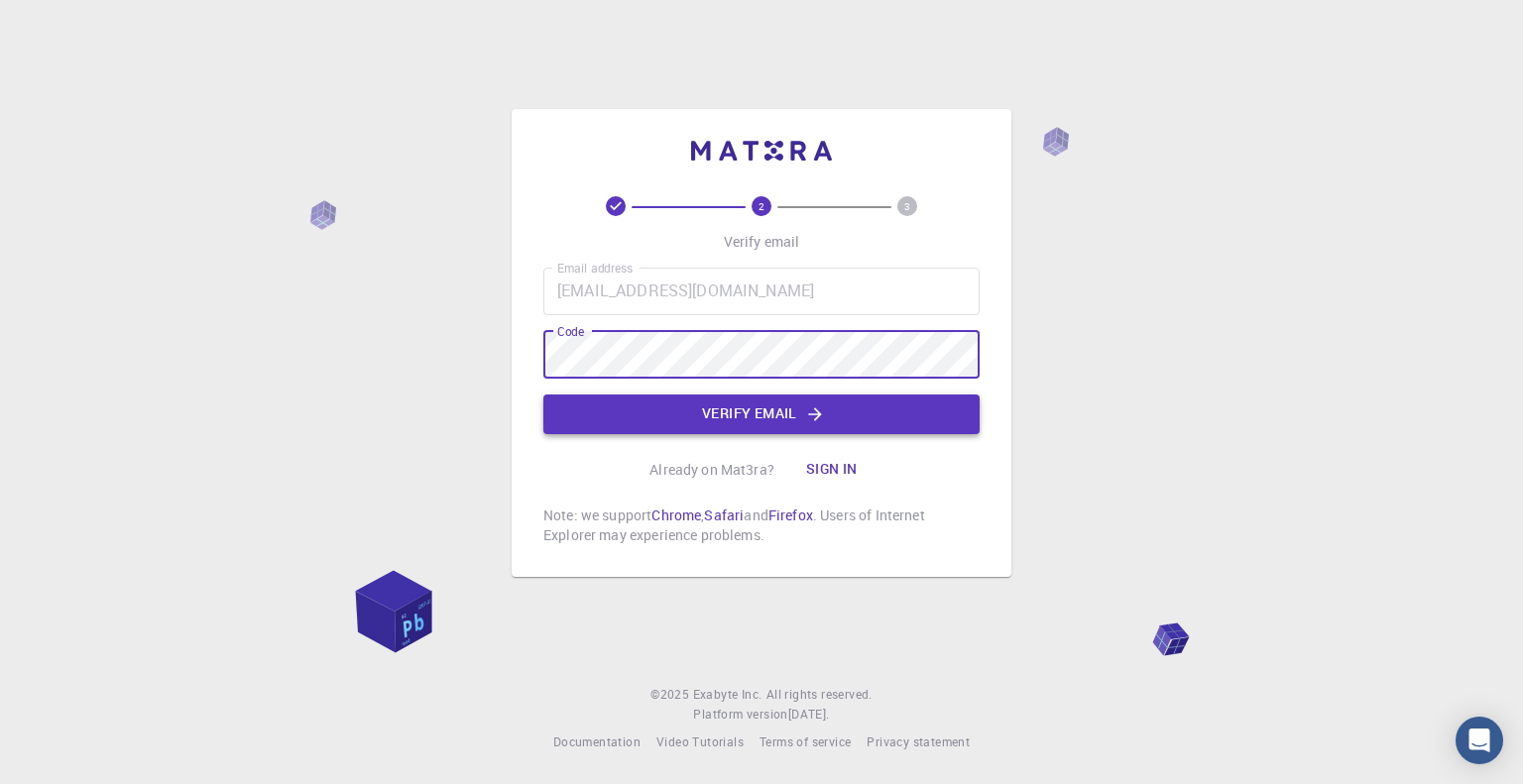 click on "Verify email" 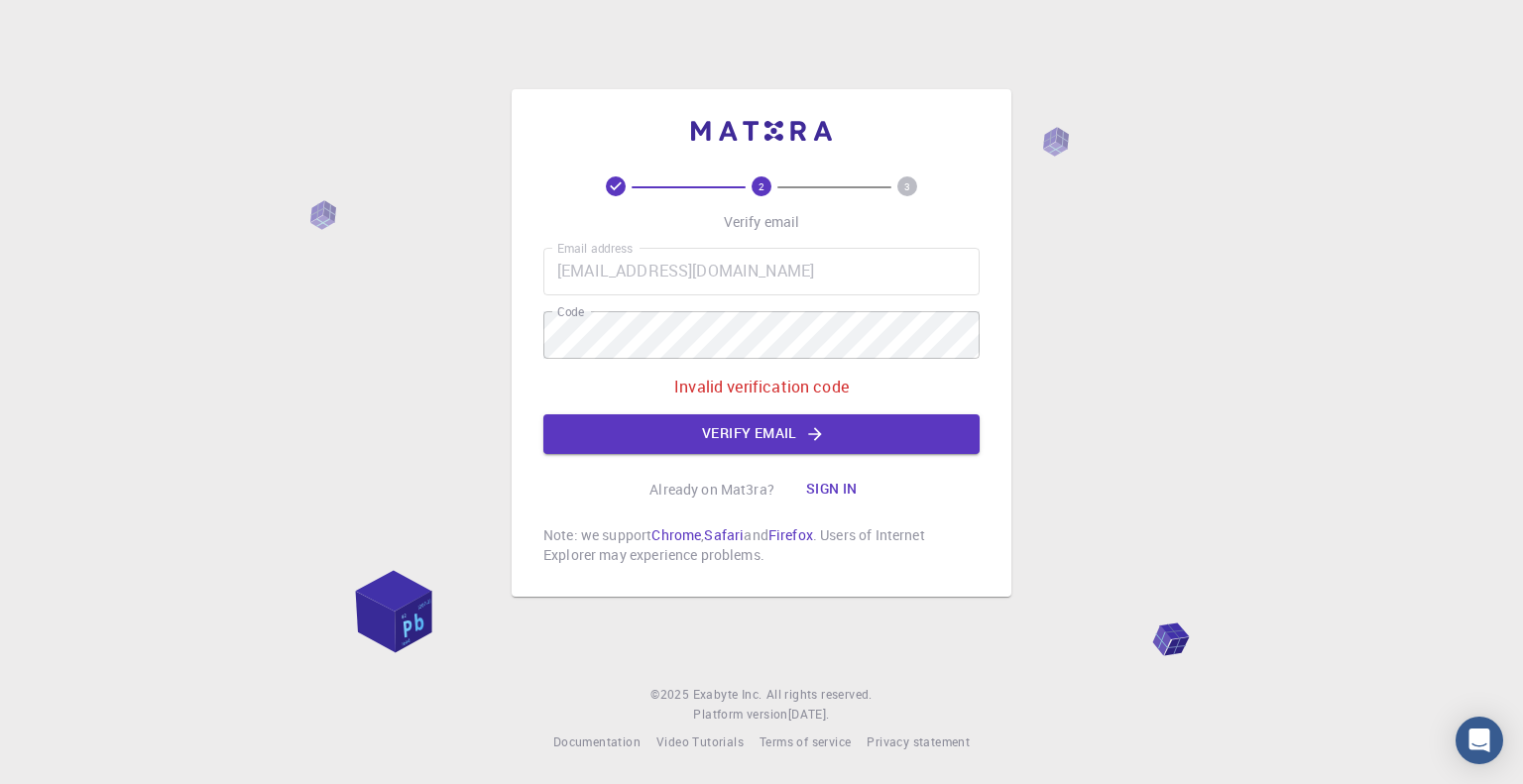 click on "Email address l.muhlpachr@orcz.cz Email address Code Code Invalid verification code Verify email" at bounding box center [762, 351] 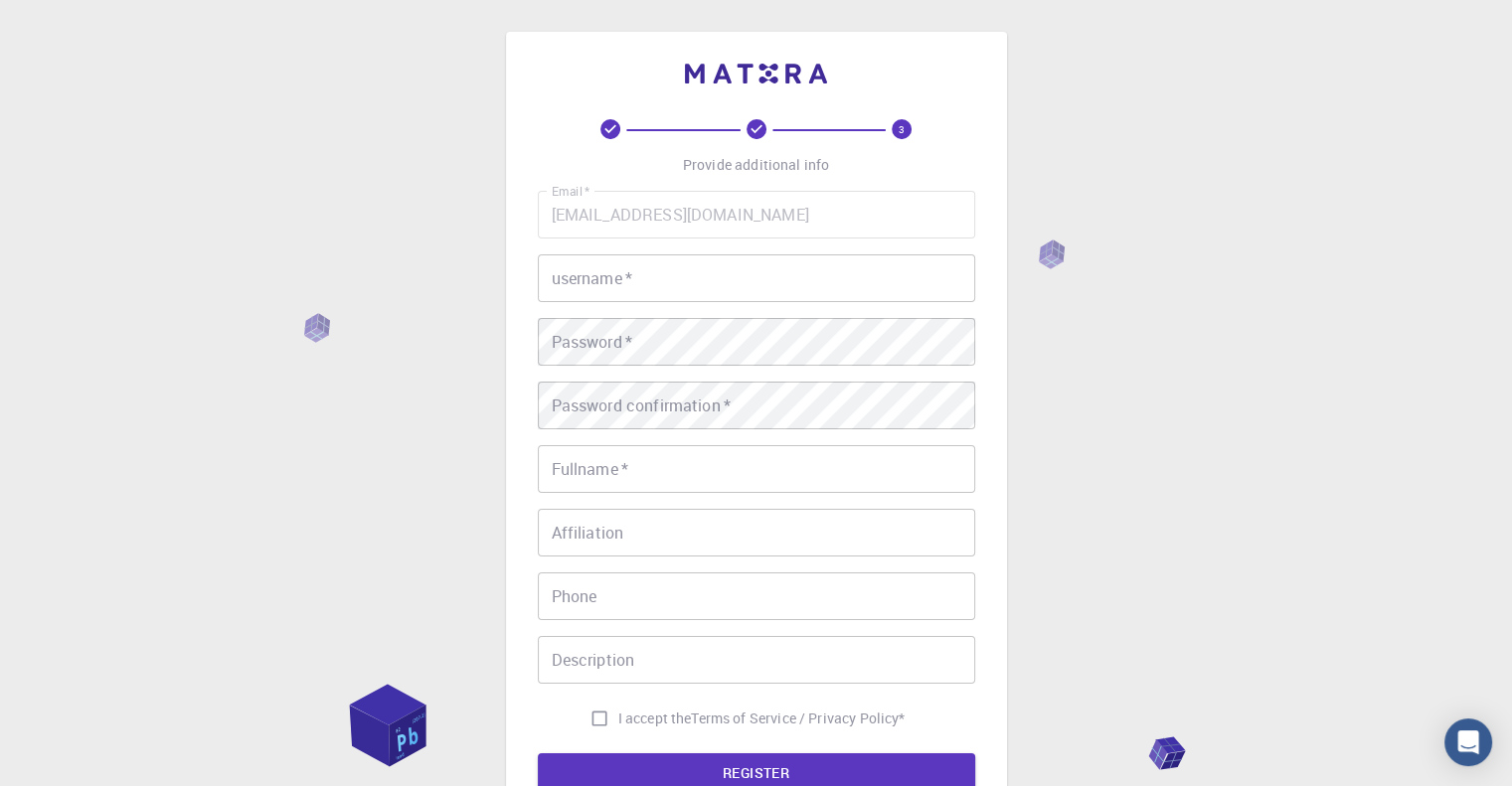 click on "username   *" at bounding box center (756, 278) 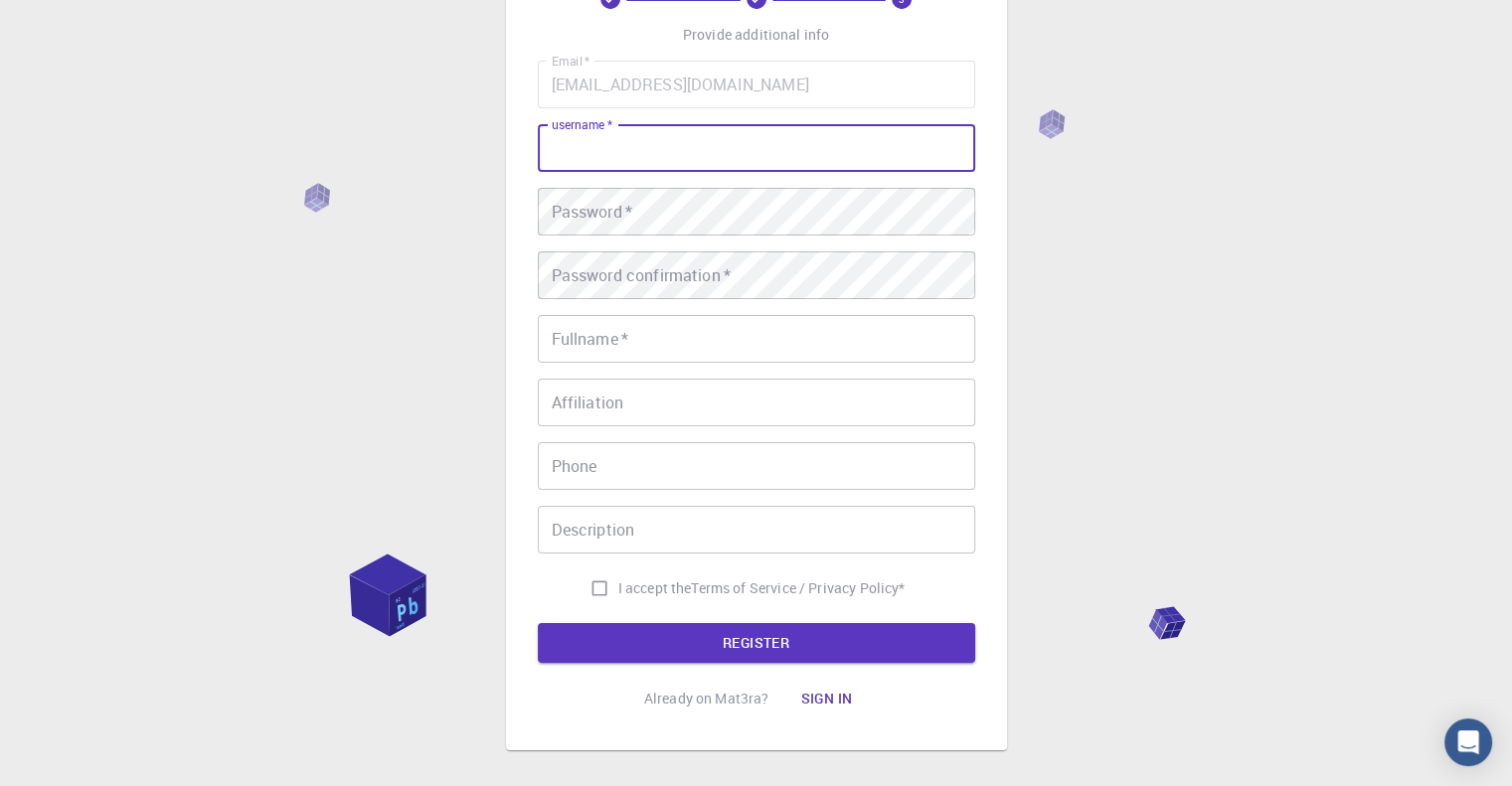 scroll, scrollTop: 199, scrollLeft: 0, axis: vertical 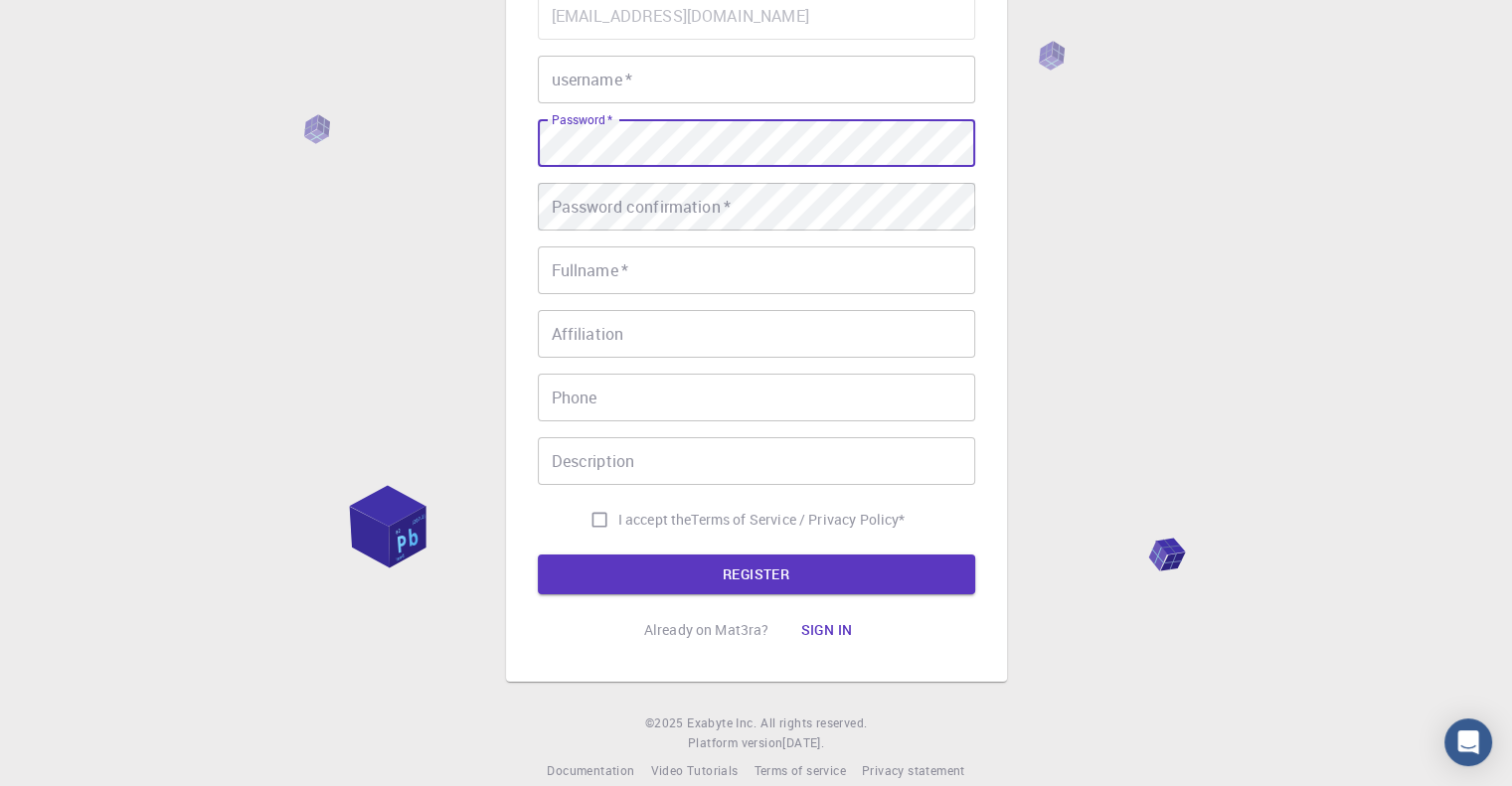 click on "Affiliation" at bounding box center [756, 334] 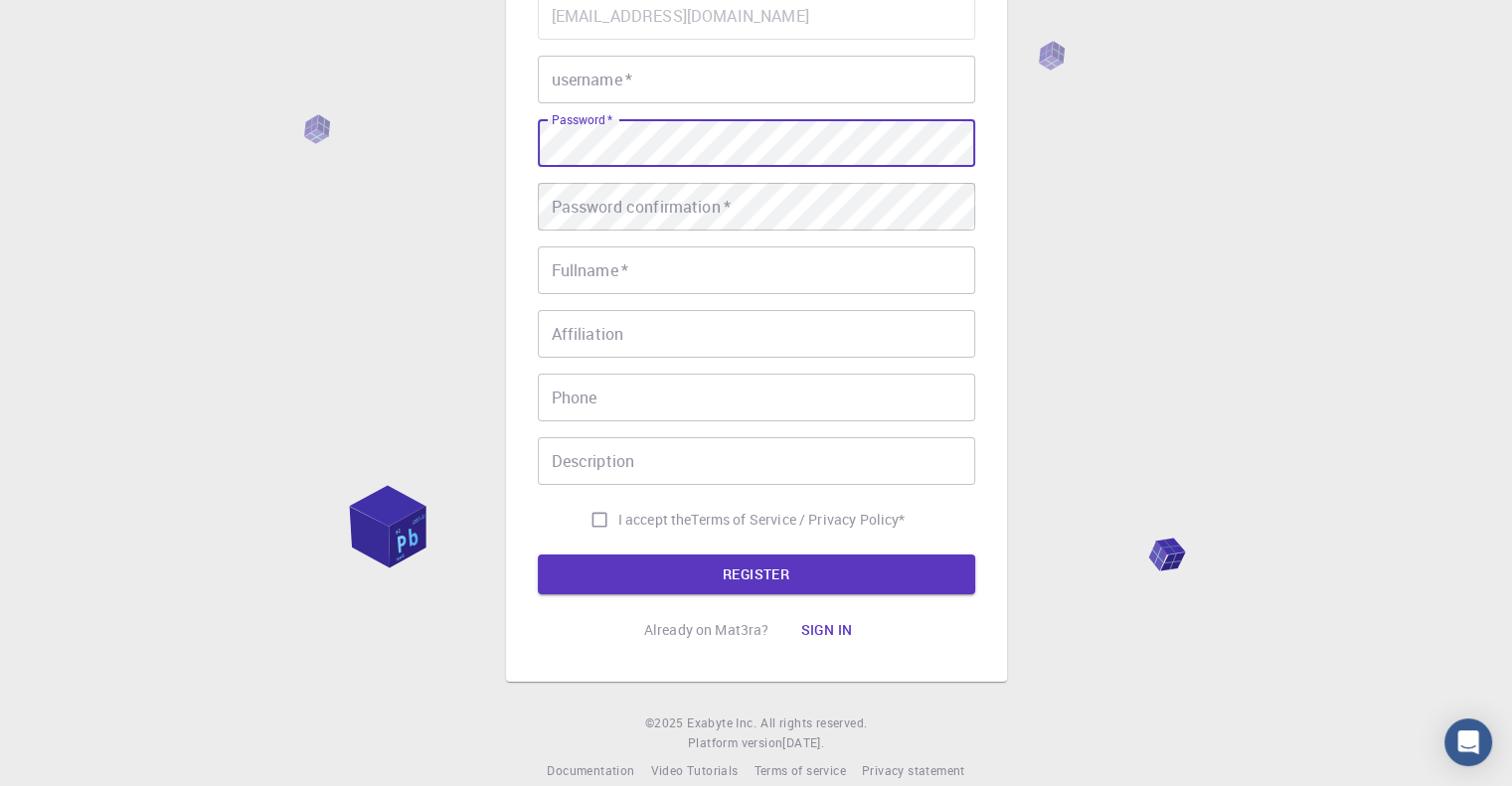 click on "username   *" at bounding box center (756, 79) 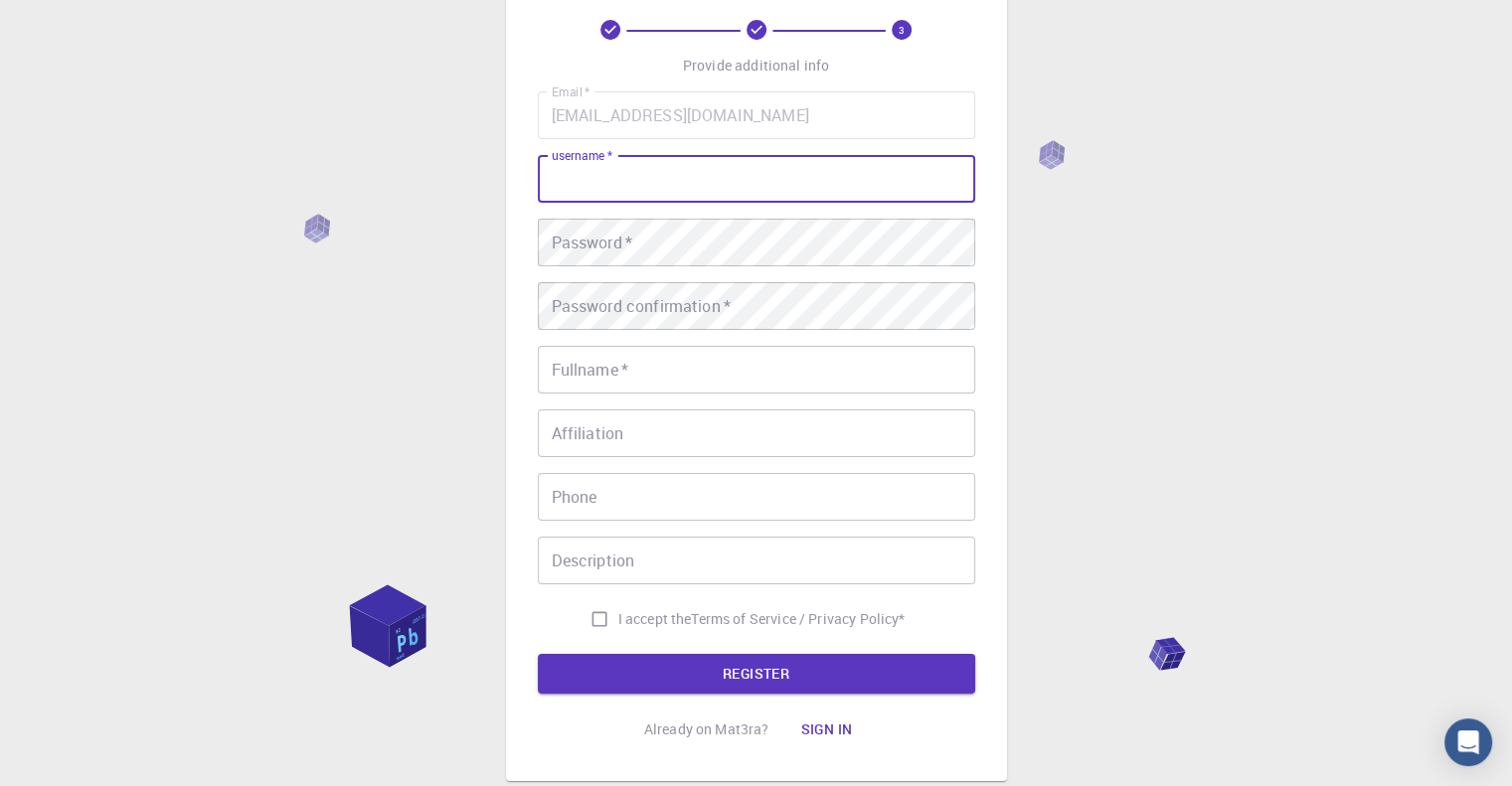scroll, scrollTop: 0, scrollLeft: 0, axis: both 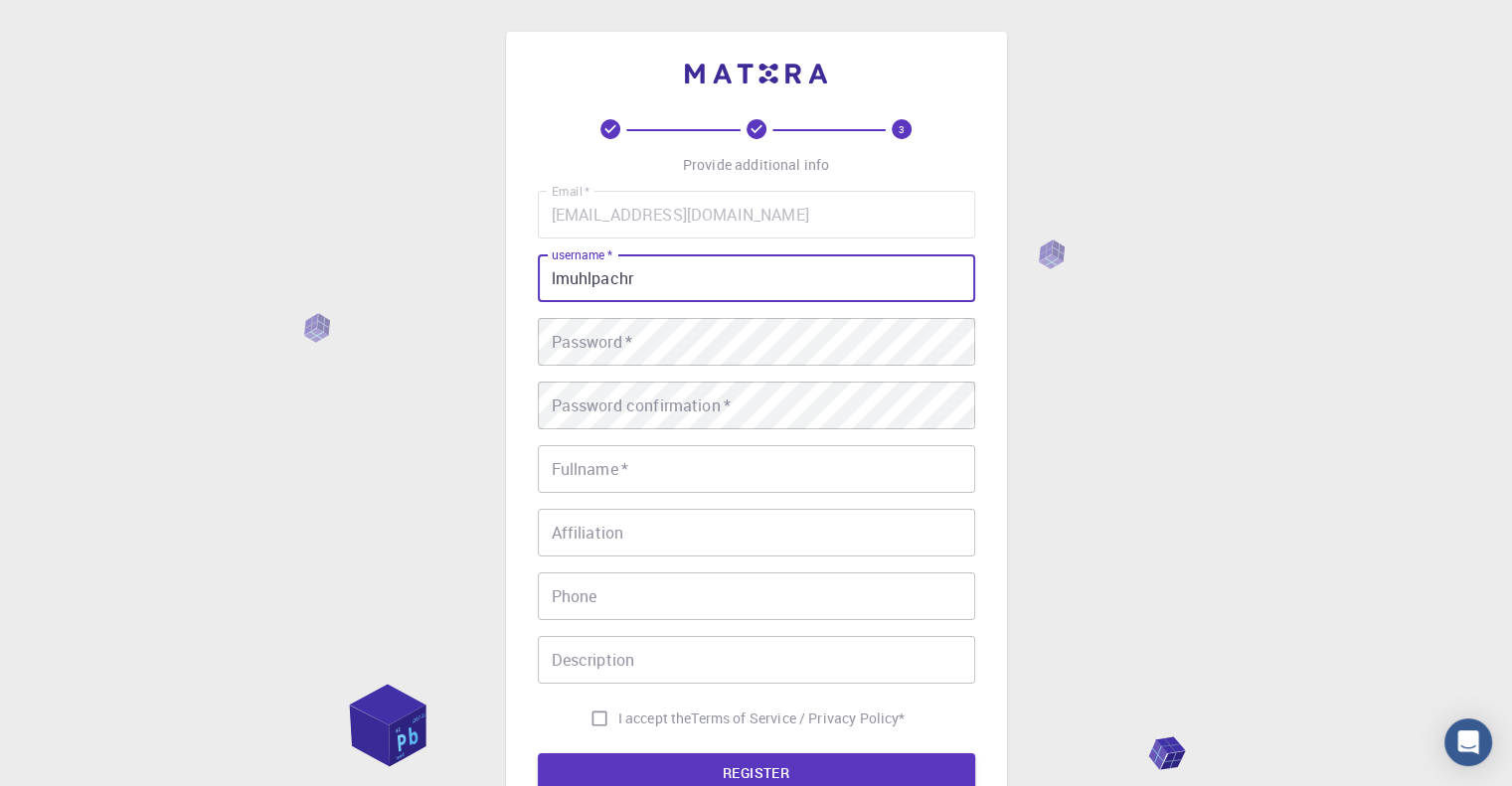 type on "lmuhlpachr" 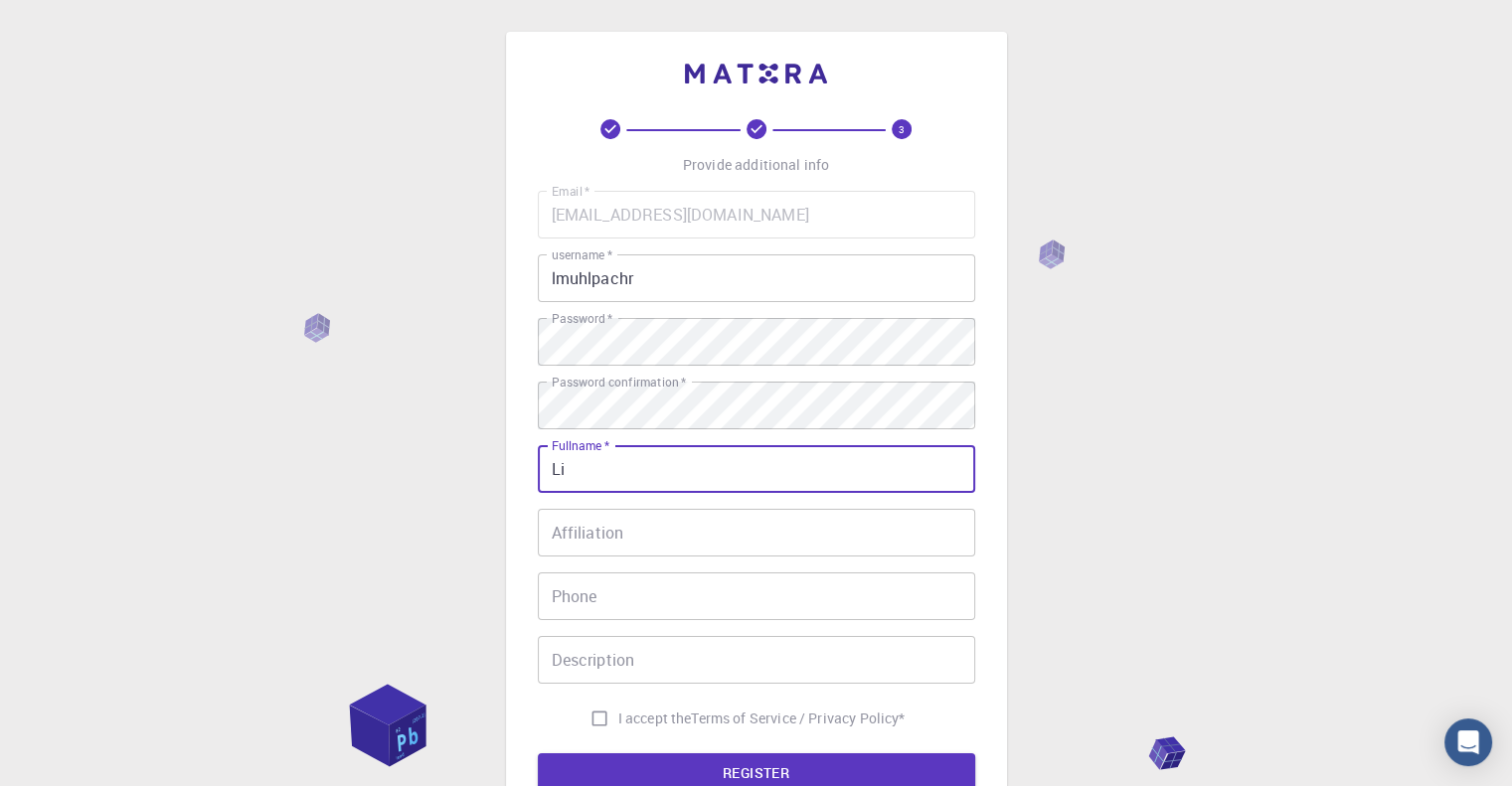 type on "Libor Mühlpachr" 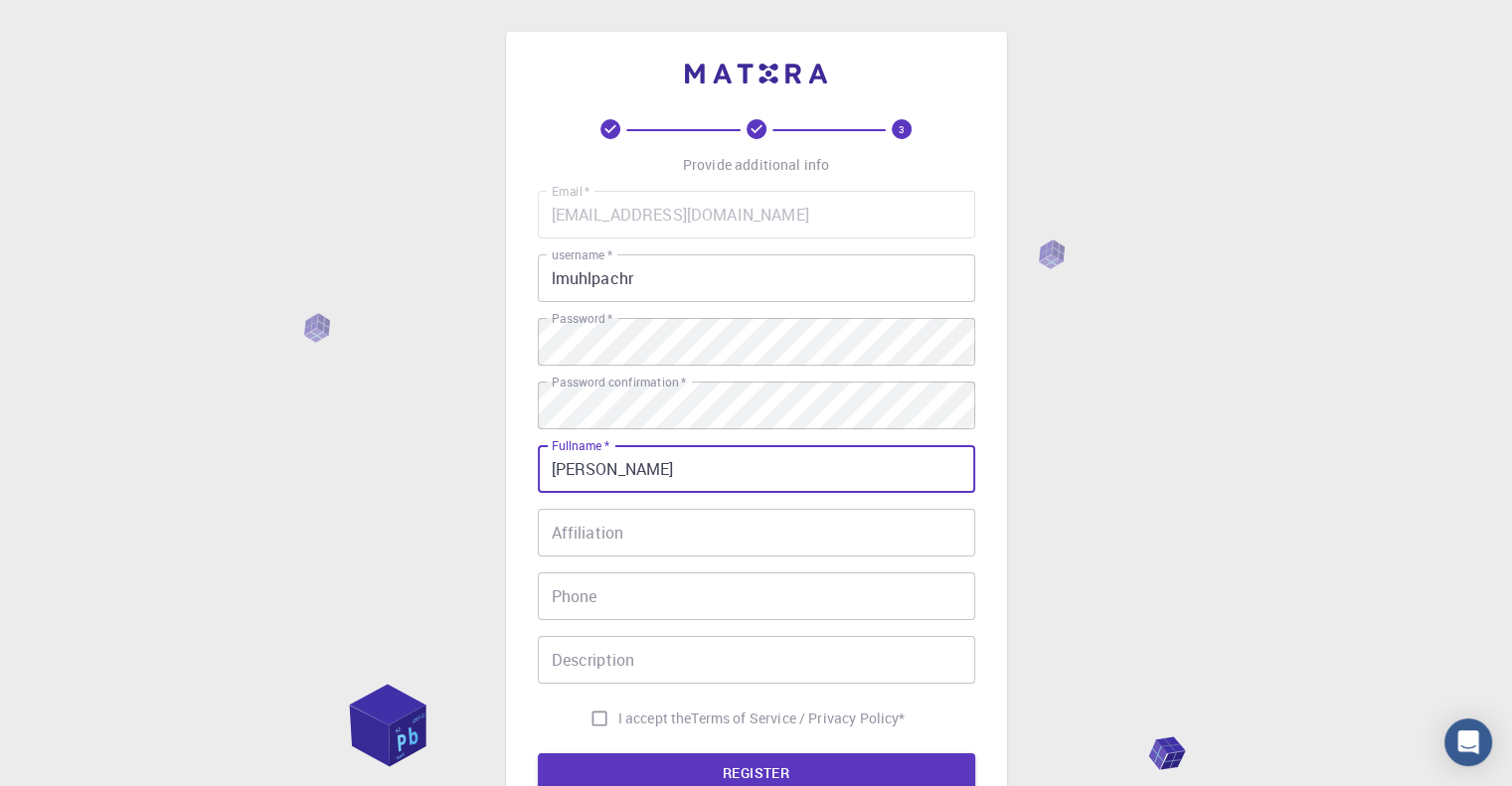 type on "732879024" 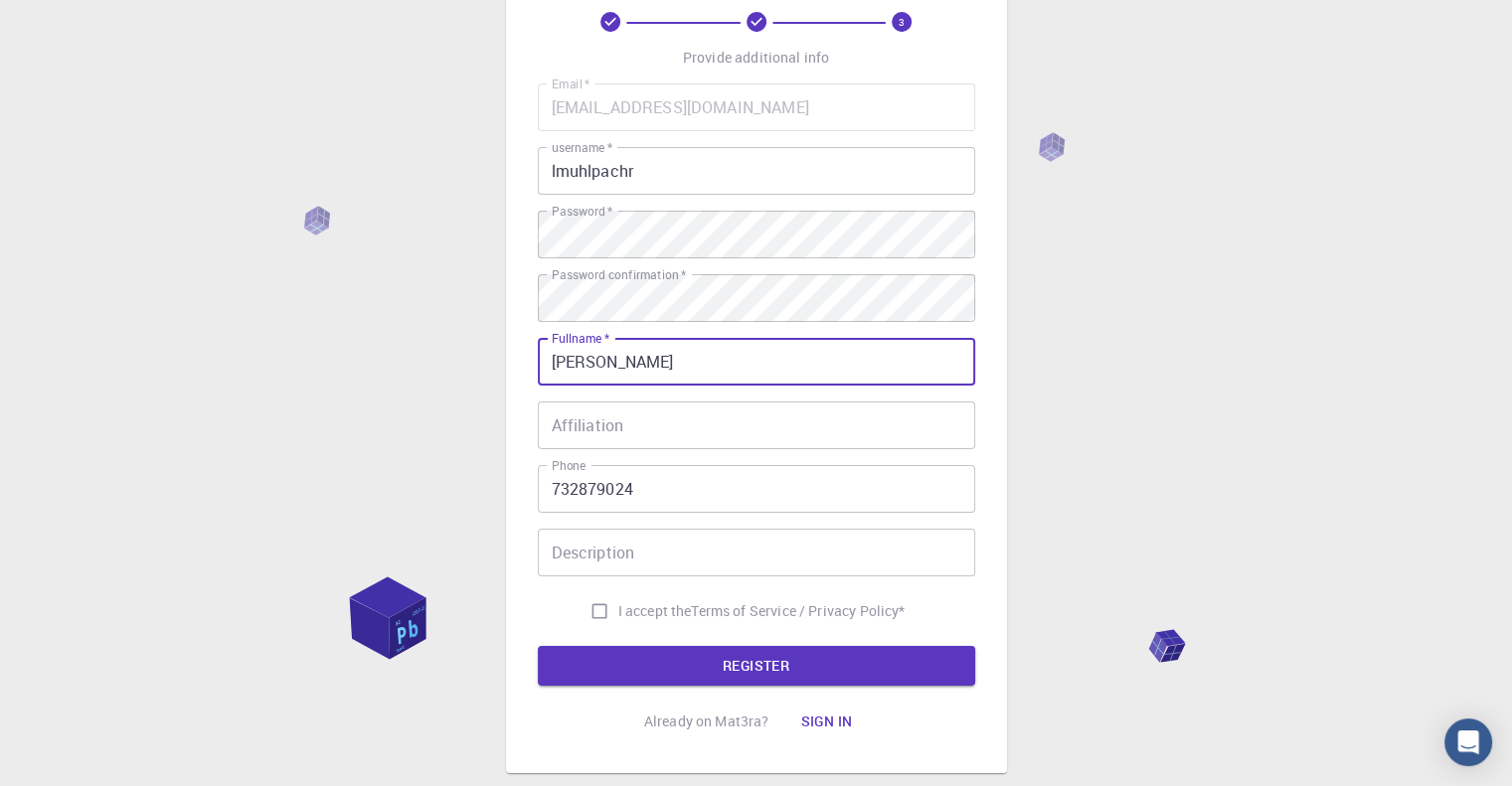 scroll, scrollTop: 225, scrollLeft: 0, axis: vertical 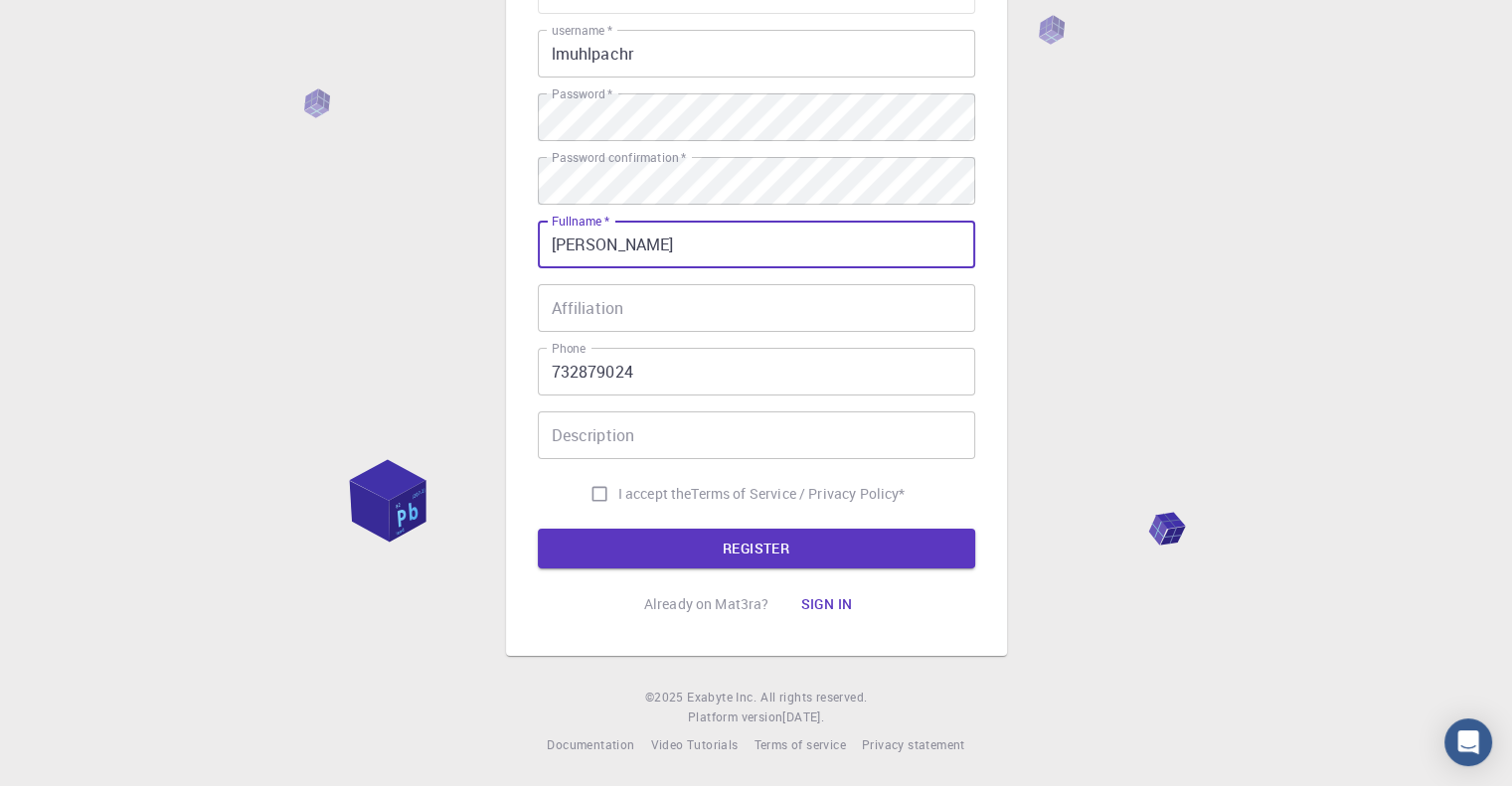 click on "Affiliation" at bounding box center [756, 308] 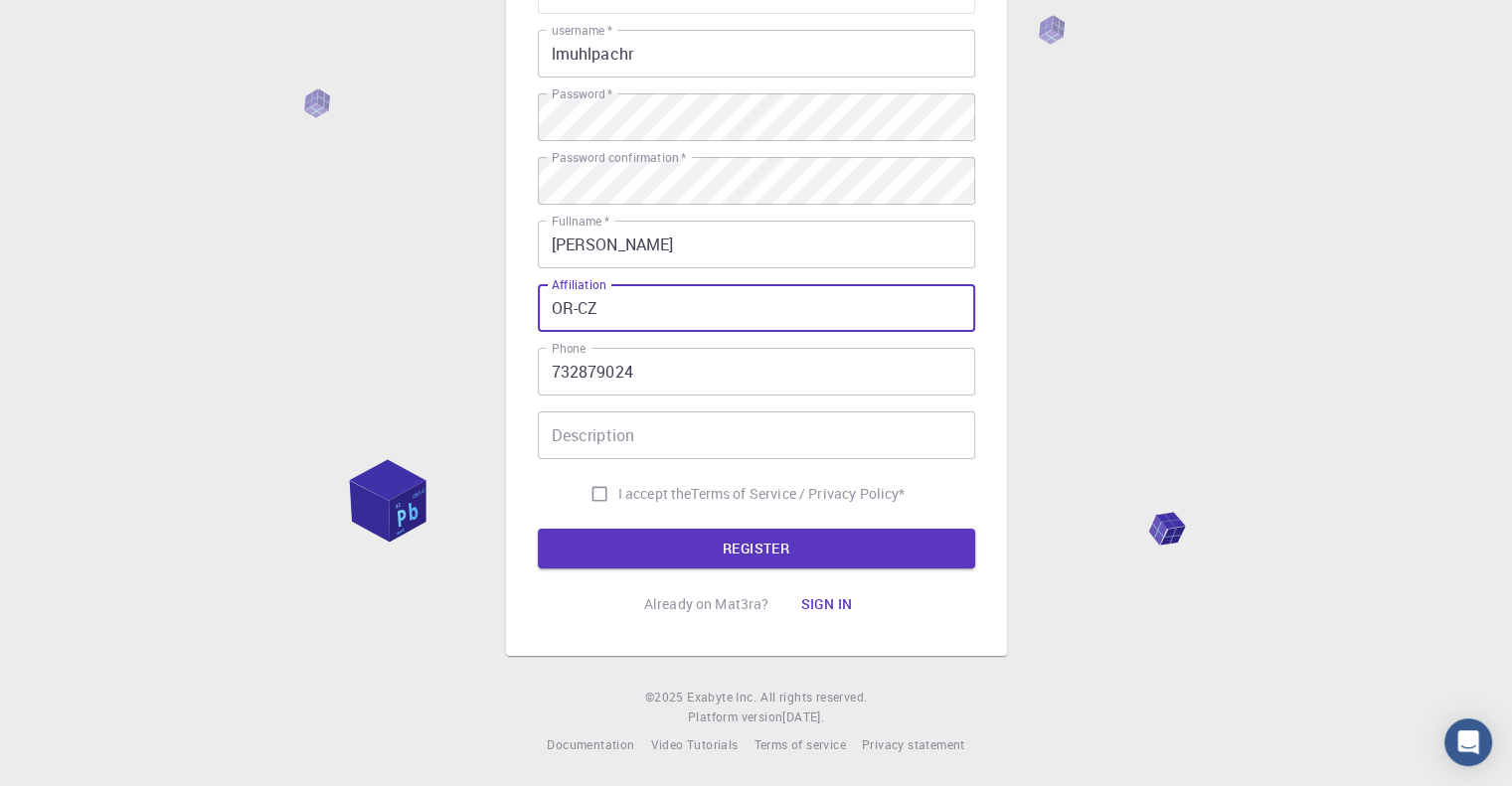 paste on "spol. s r.o." 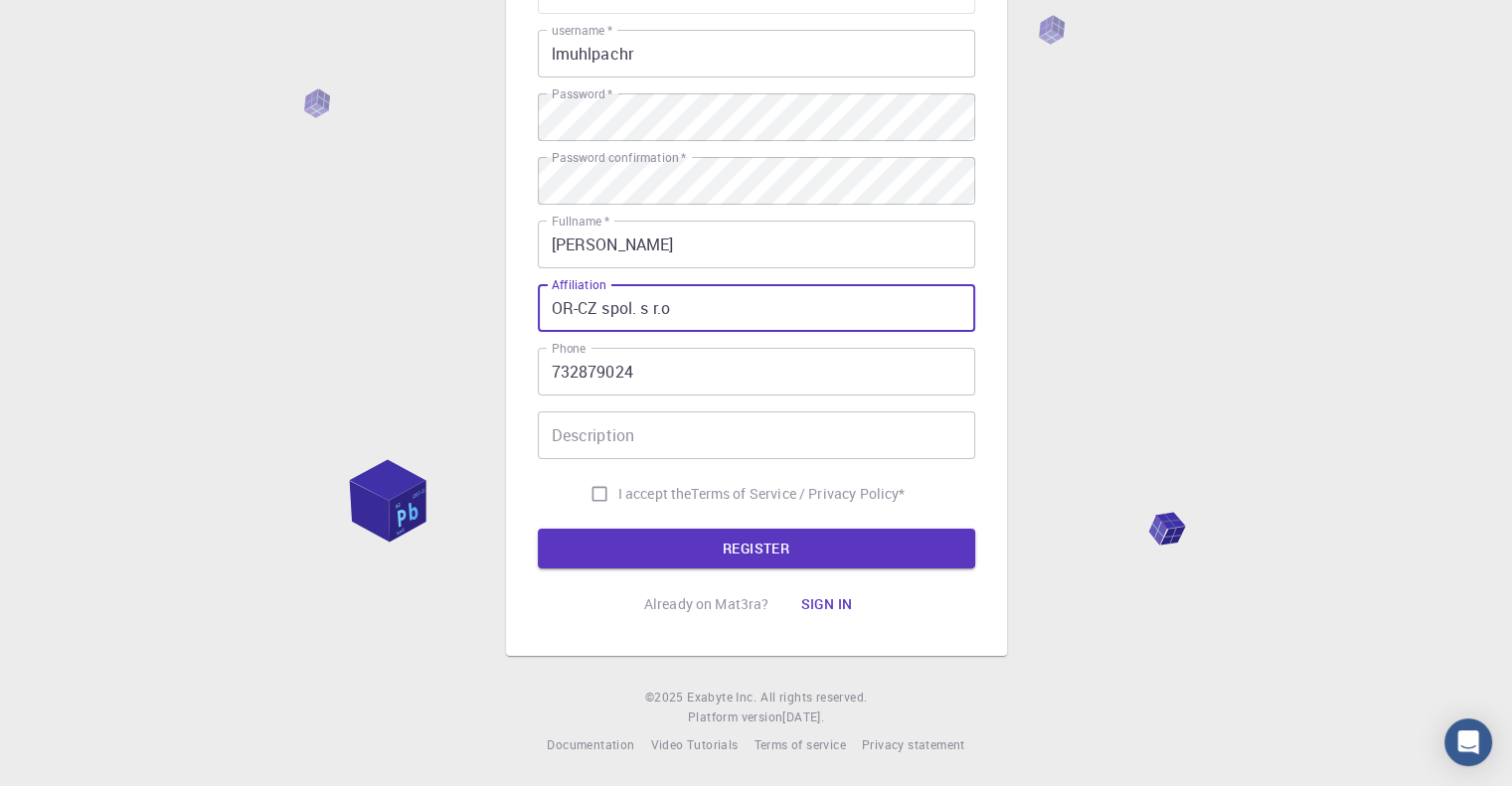 type on "OR-CZ spol. s r.o" 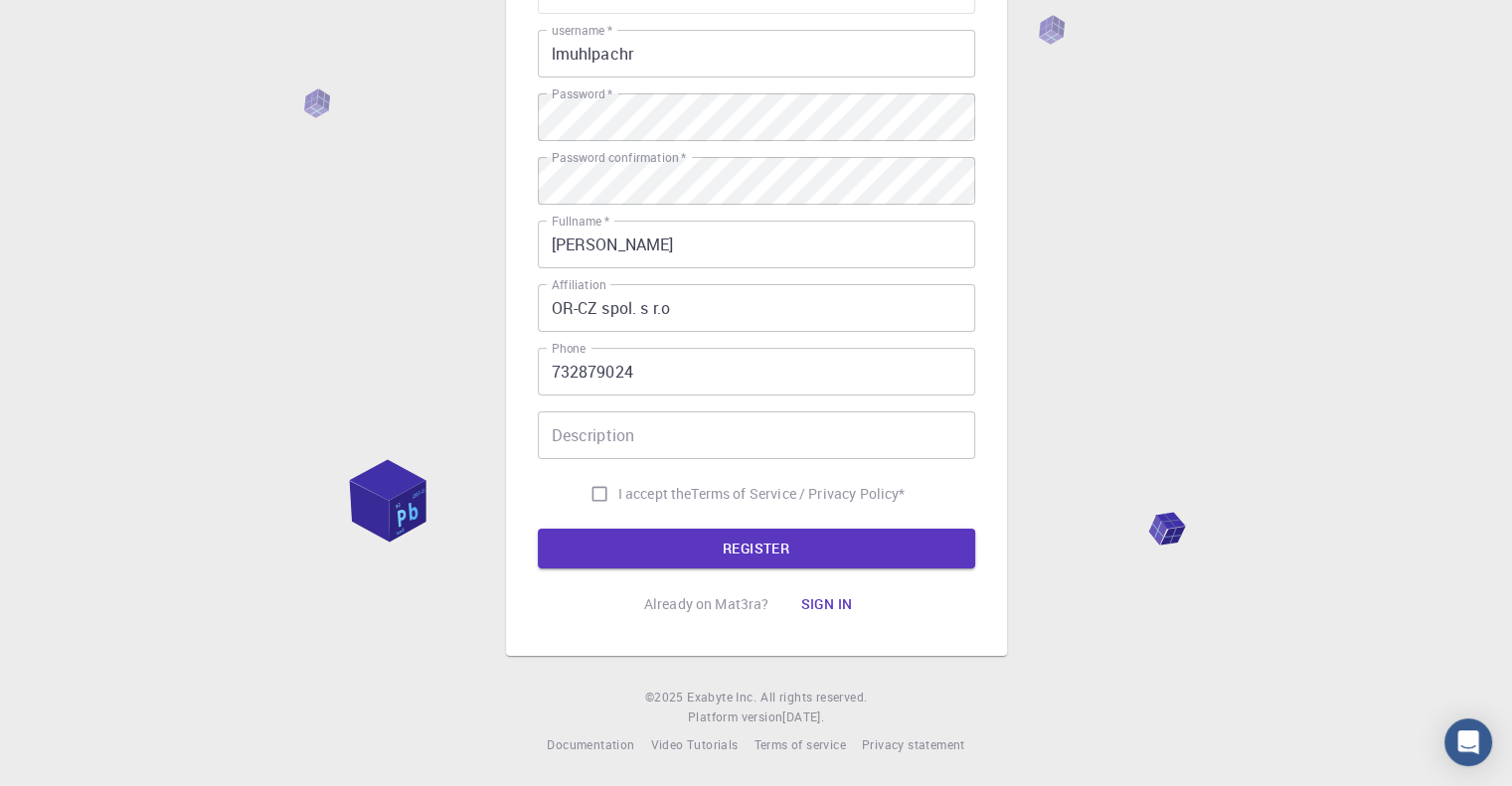 click on "Affiliation" at bounding box center (579, 284) 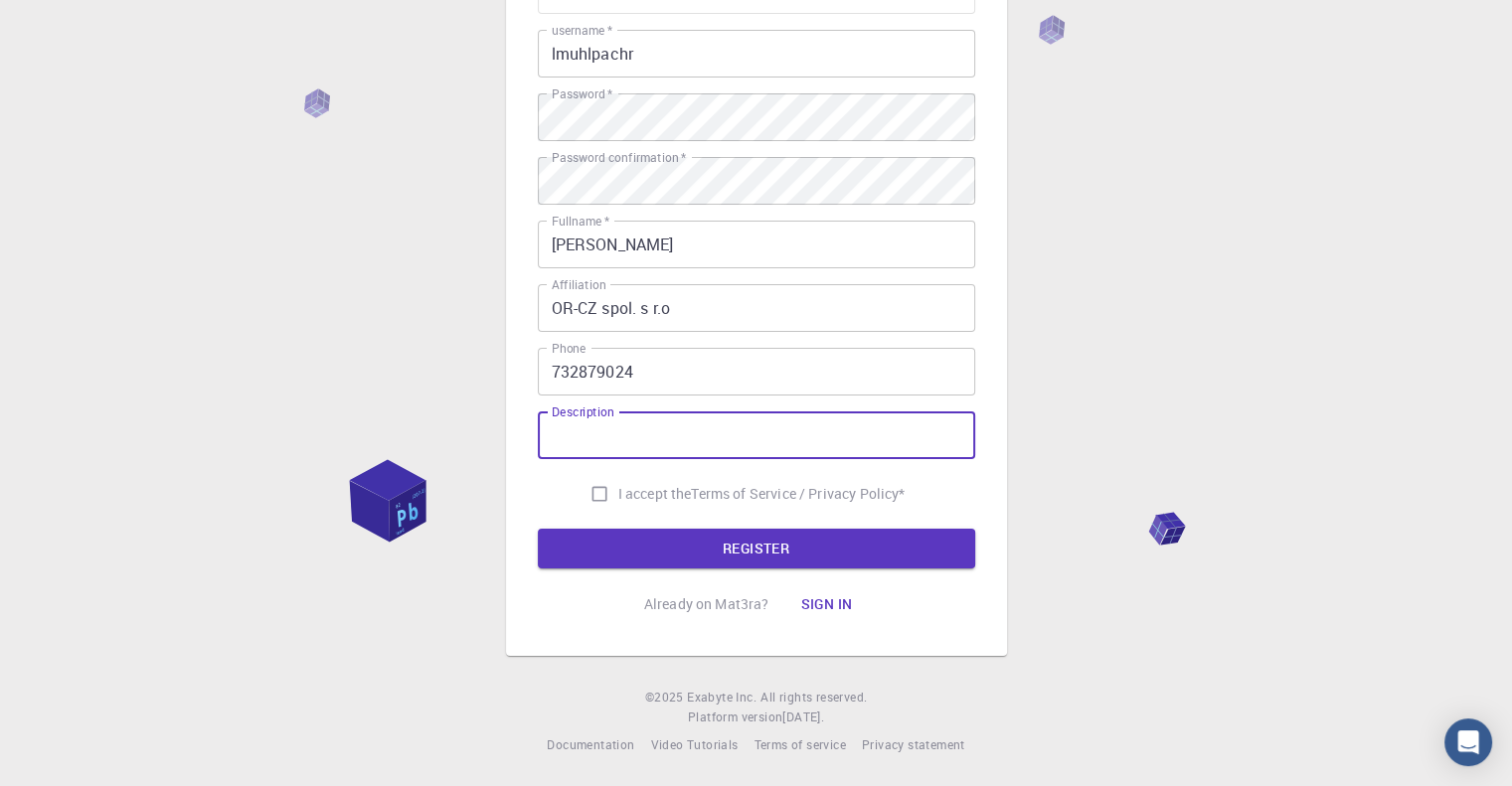 click on "Description" at bounding box center [756, 435] 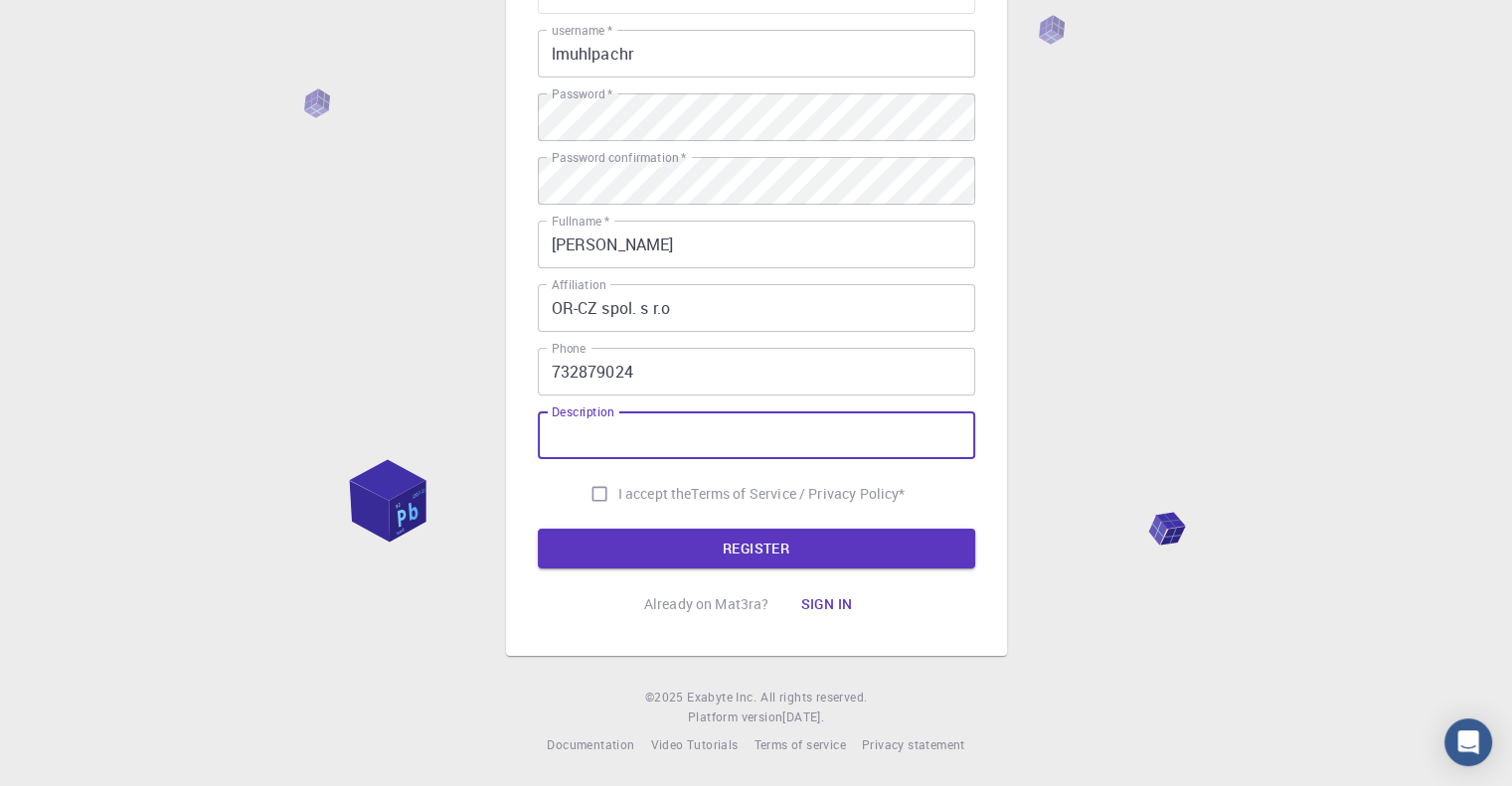 click on "I accept the" at bounding box center [655, 494] 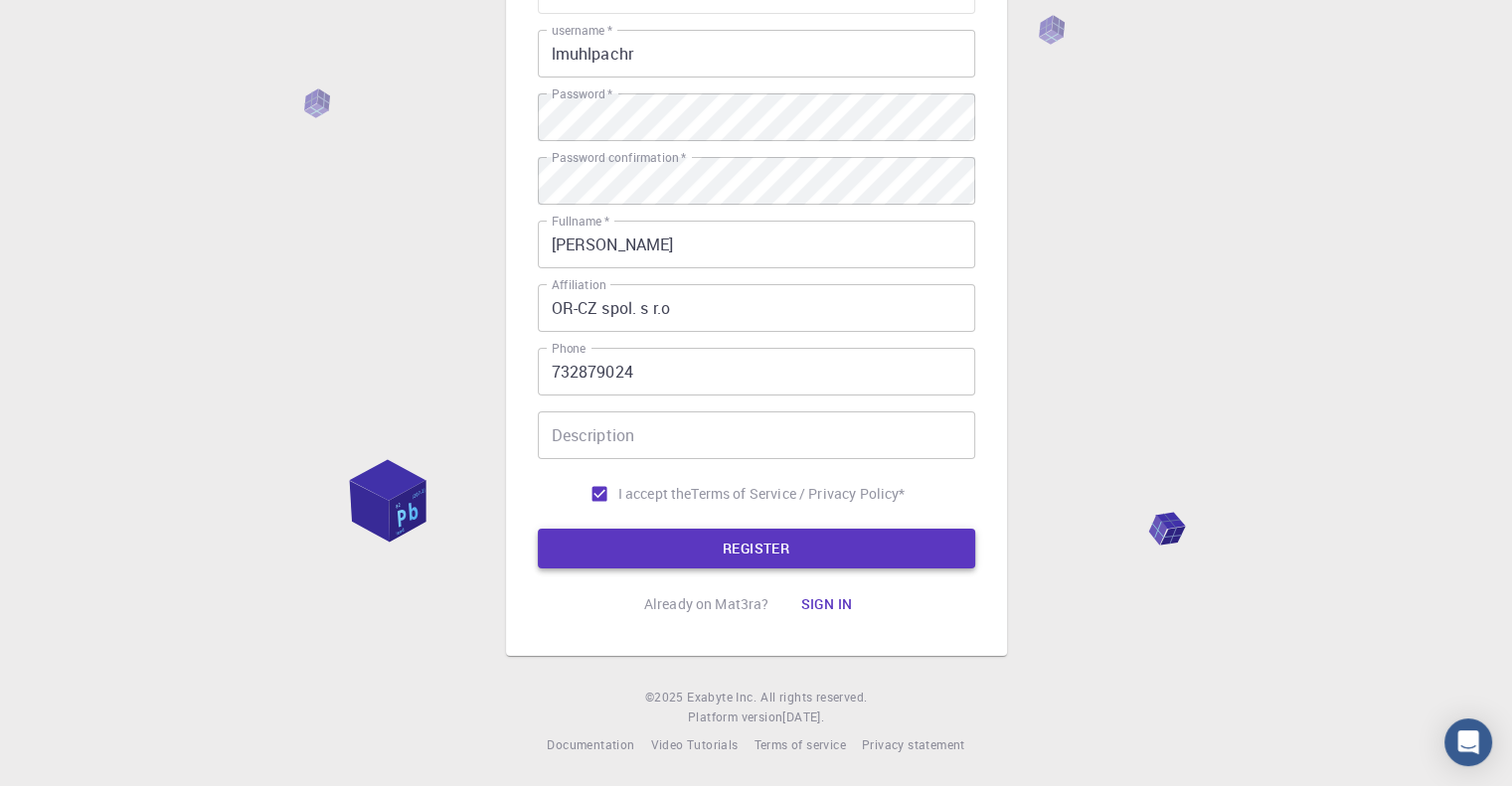 click on "REGISTER" at bounding box center [756, 549] 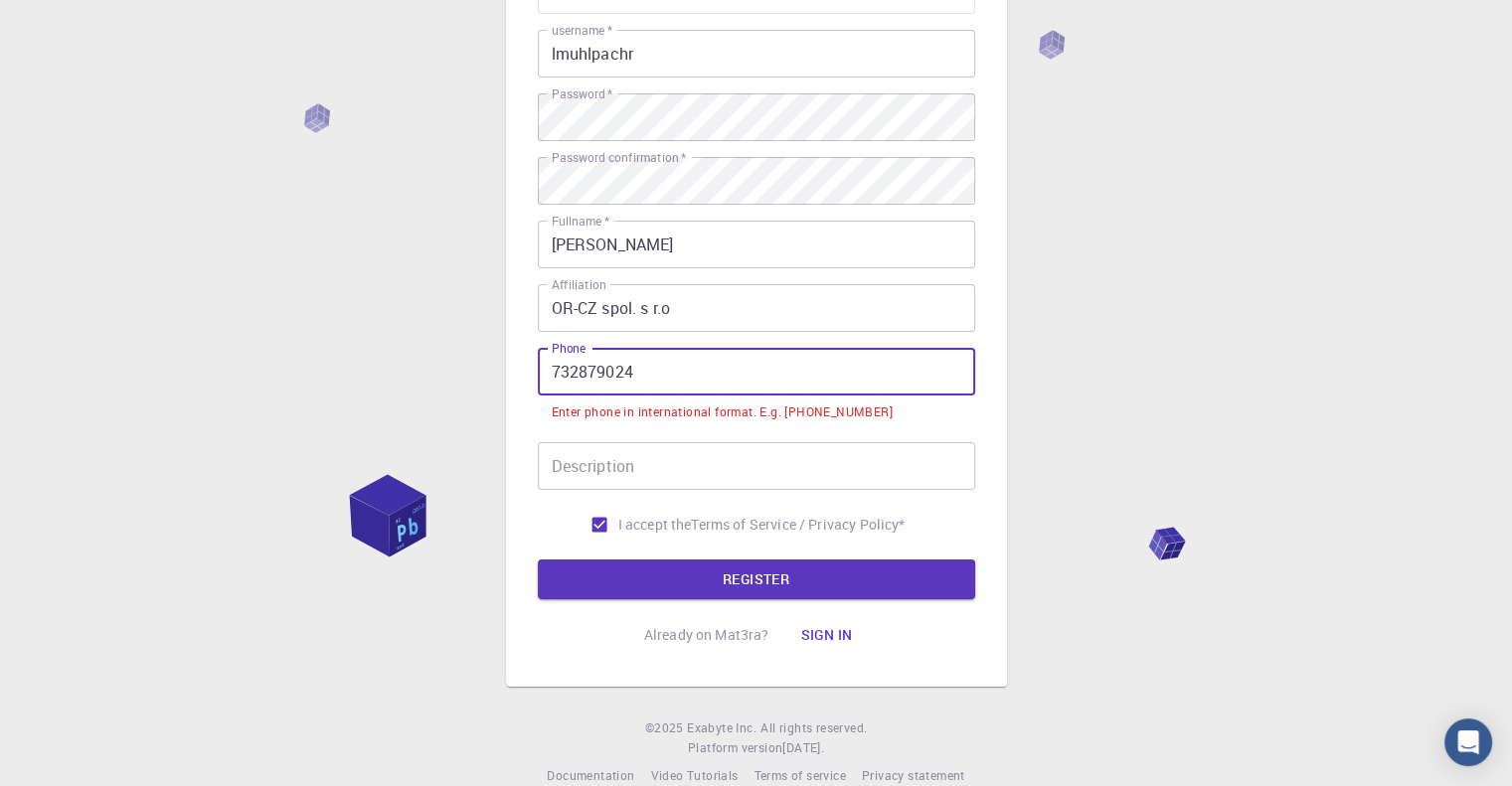 click on "732879024" at bounding box center [756, 372] 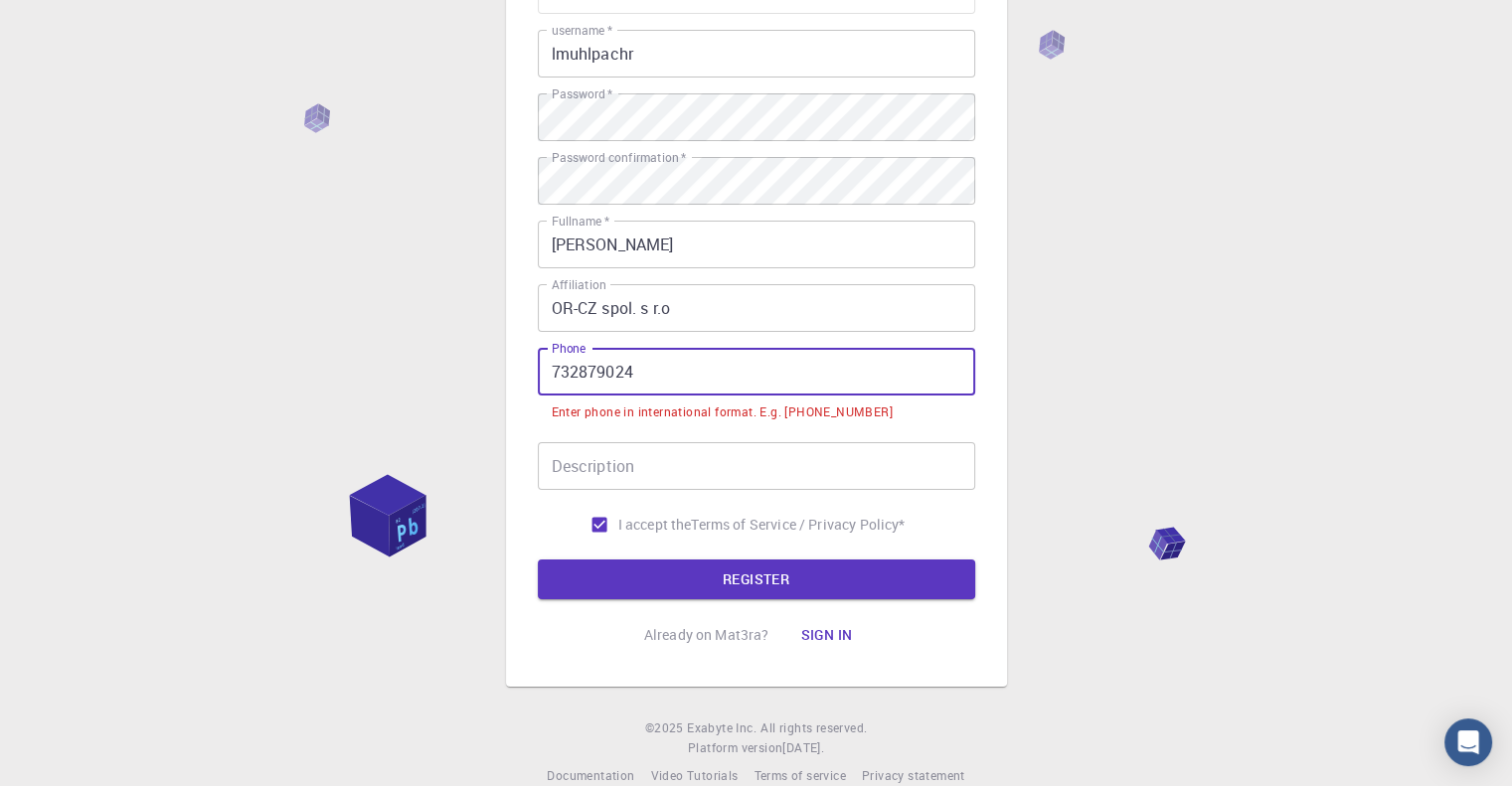 drag, startPoint x: 664, startPoint y: 364, endPoint x: 456, endPoint y: 372, distance: 208.15379 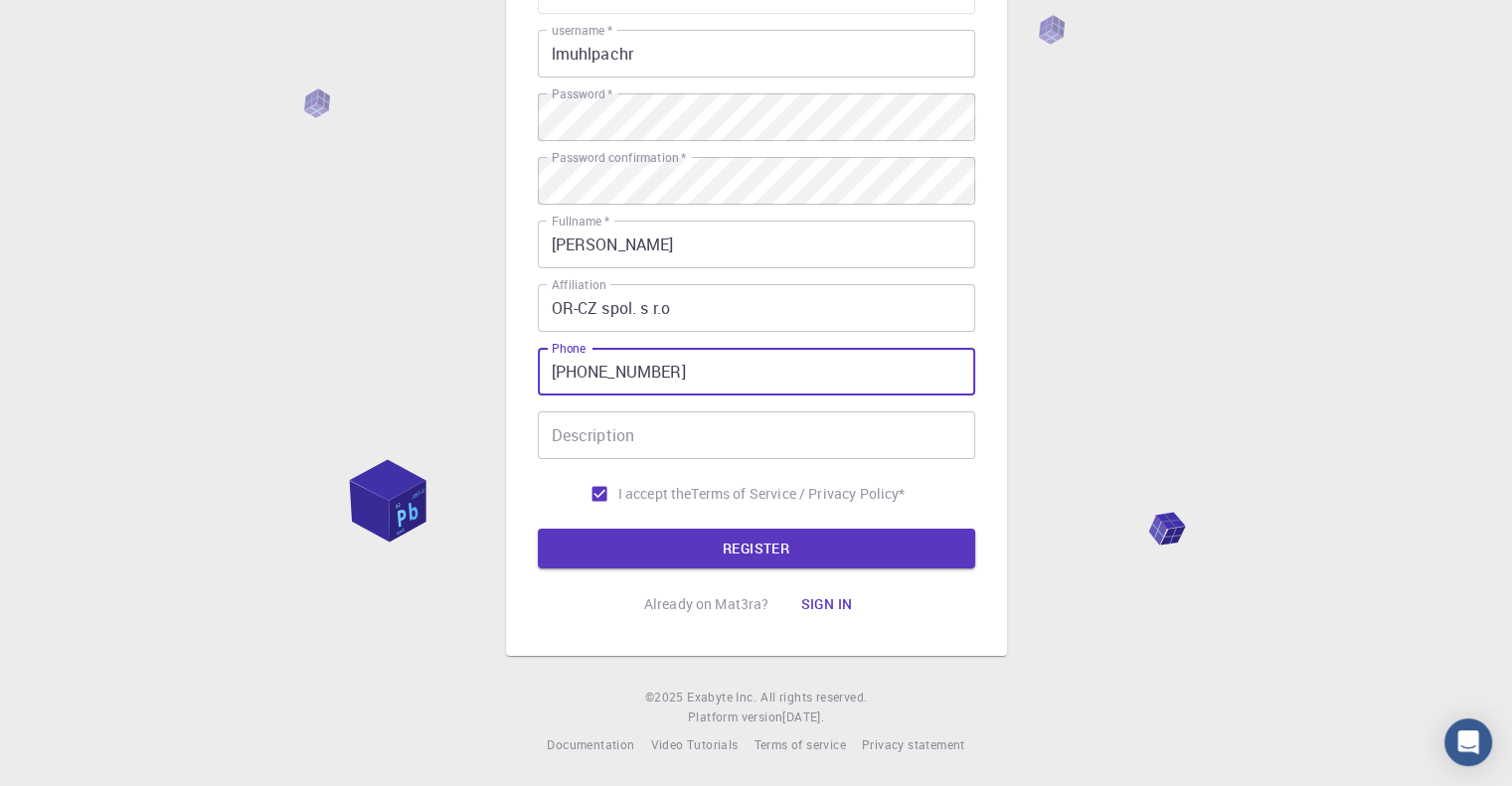 click on "REGISTER" at bounding box center [756, 549] 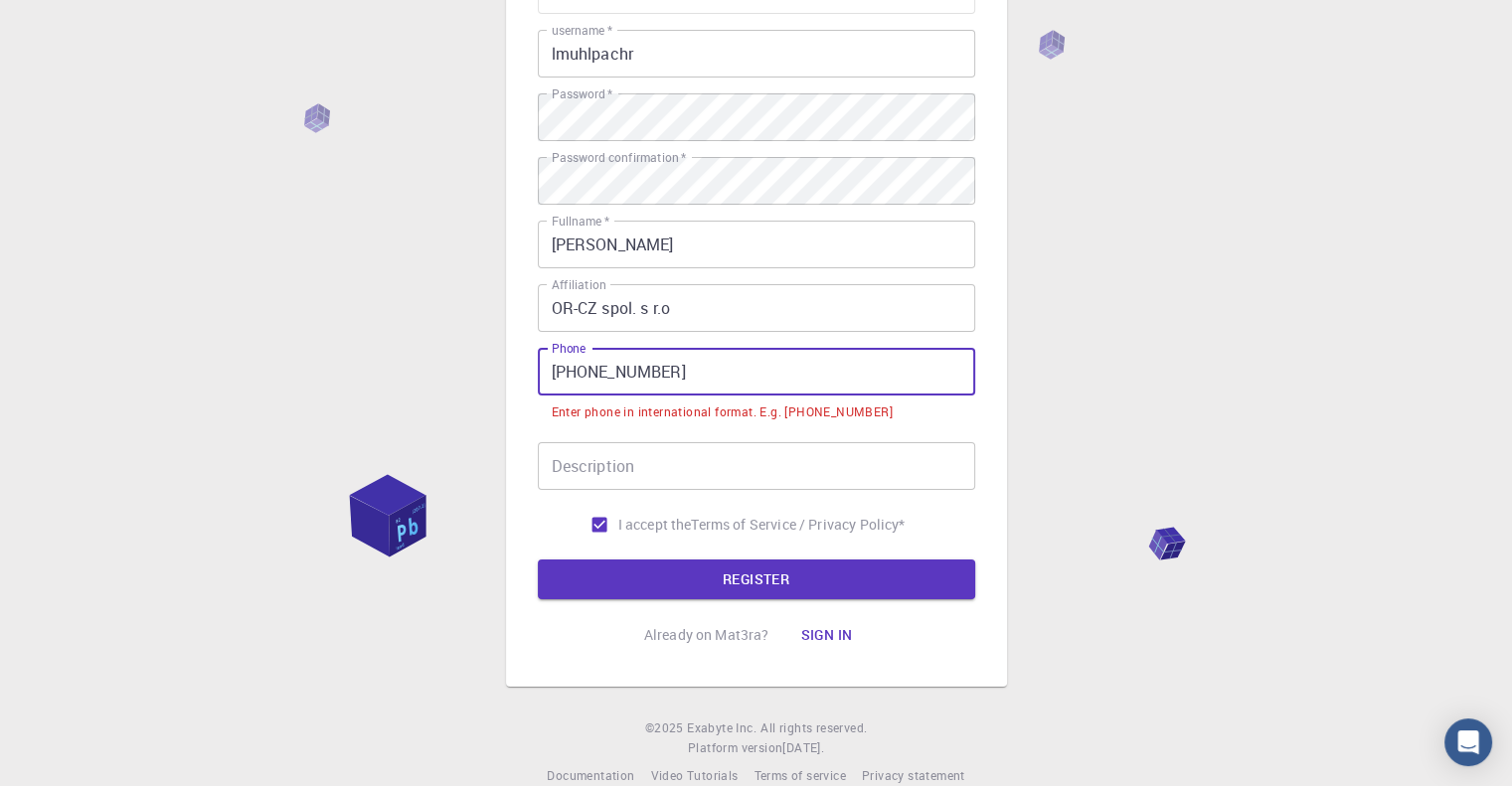 click on "+420 734 507 972" at bounding box center [756, 372] 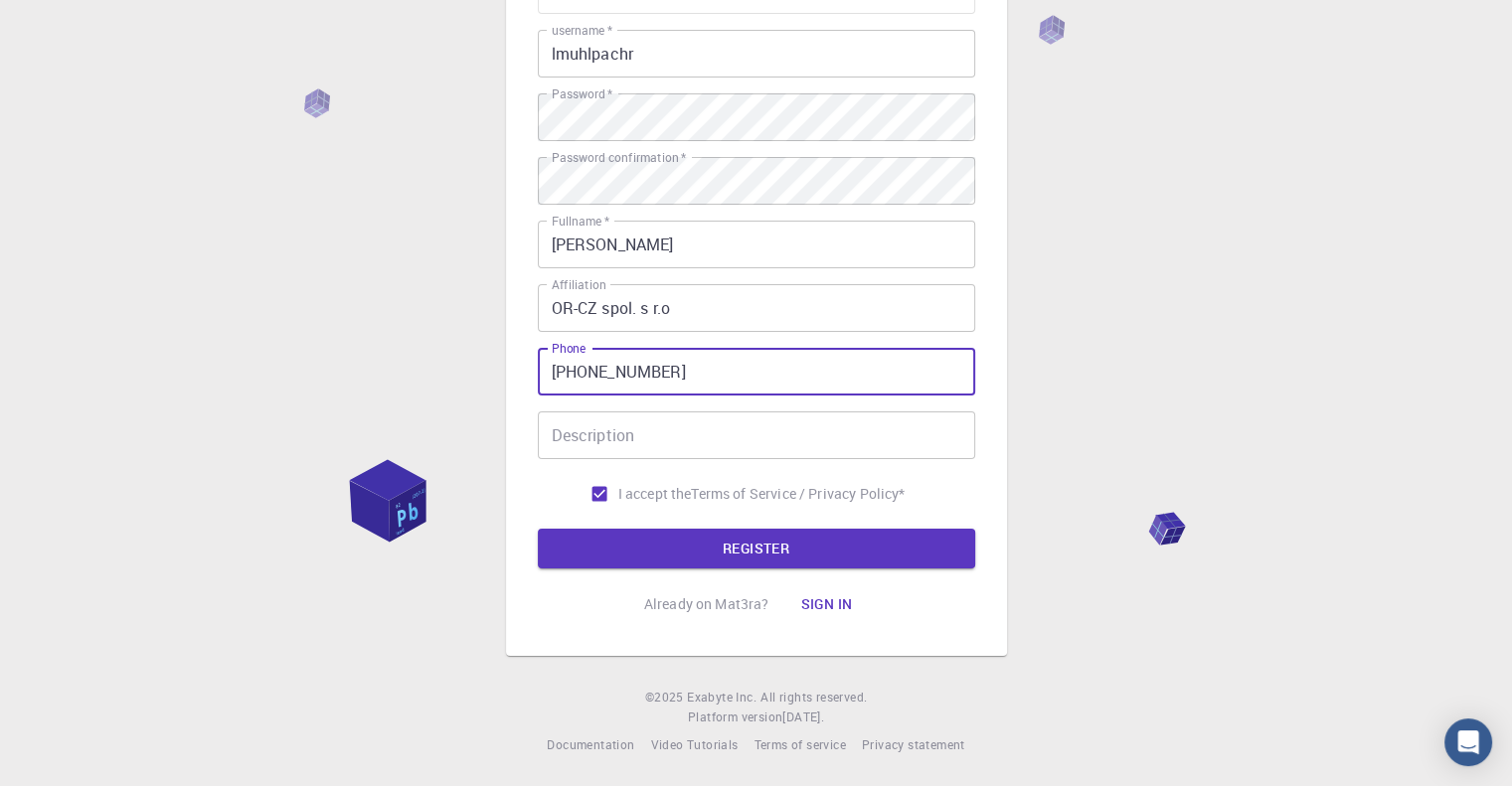 type on "+420734507972" 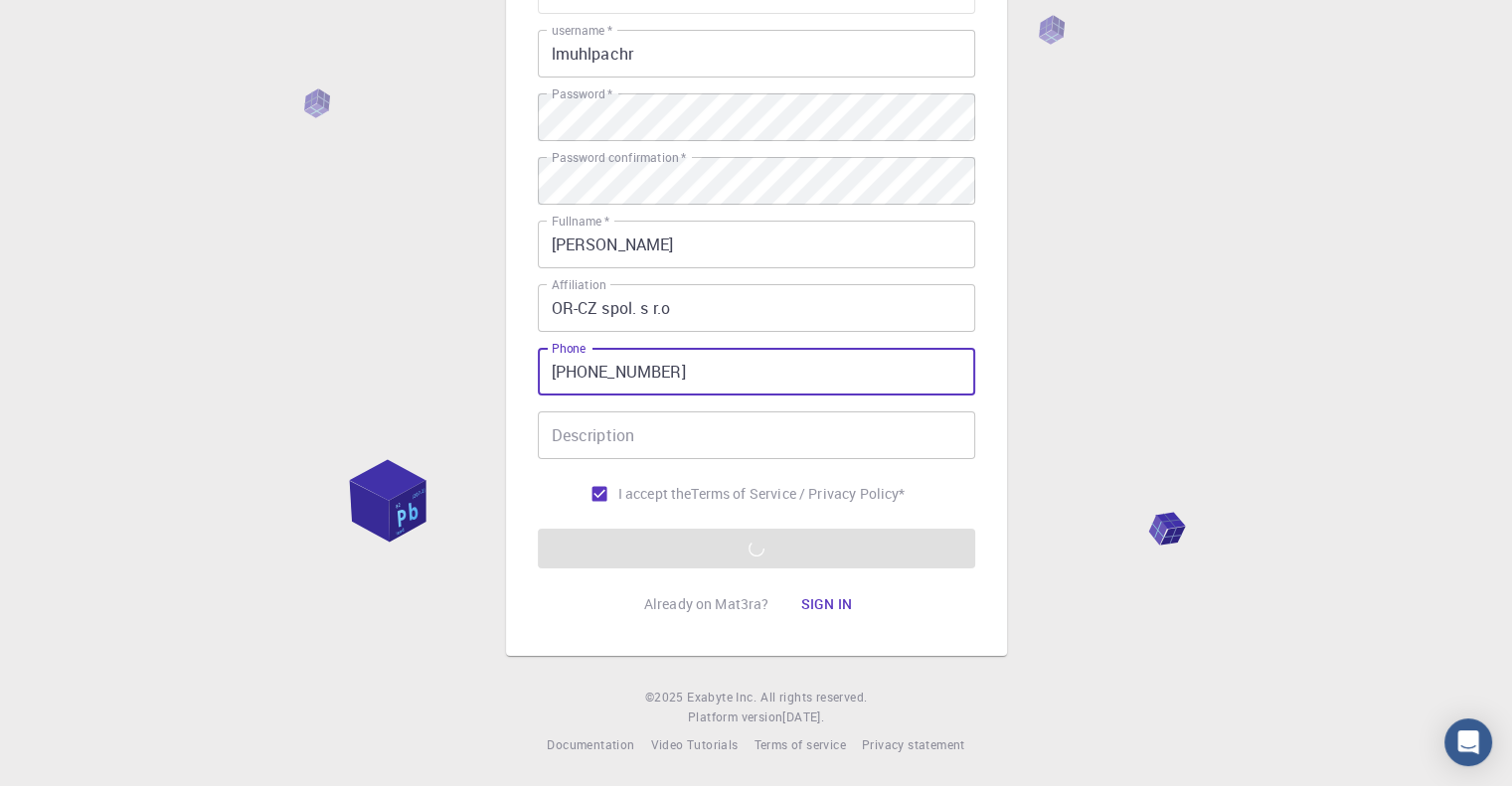 click on "Email   * l.muhlpachr@orcz.cz Email   * username   * lmuhlpachr username   * Password   * Password   * Password confirmation   * Password confirmation   * Fullname   * Libor Mühlpachr Fullname   * Affiliation OR-CZ spol. s r.o Affiliation Phone +420734507972 Phone Description Description I accept the  Terms of Service / Privacy Policy  * REGISTER" at bounding box center [756, 267] 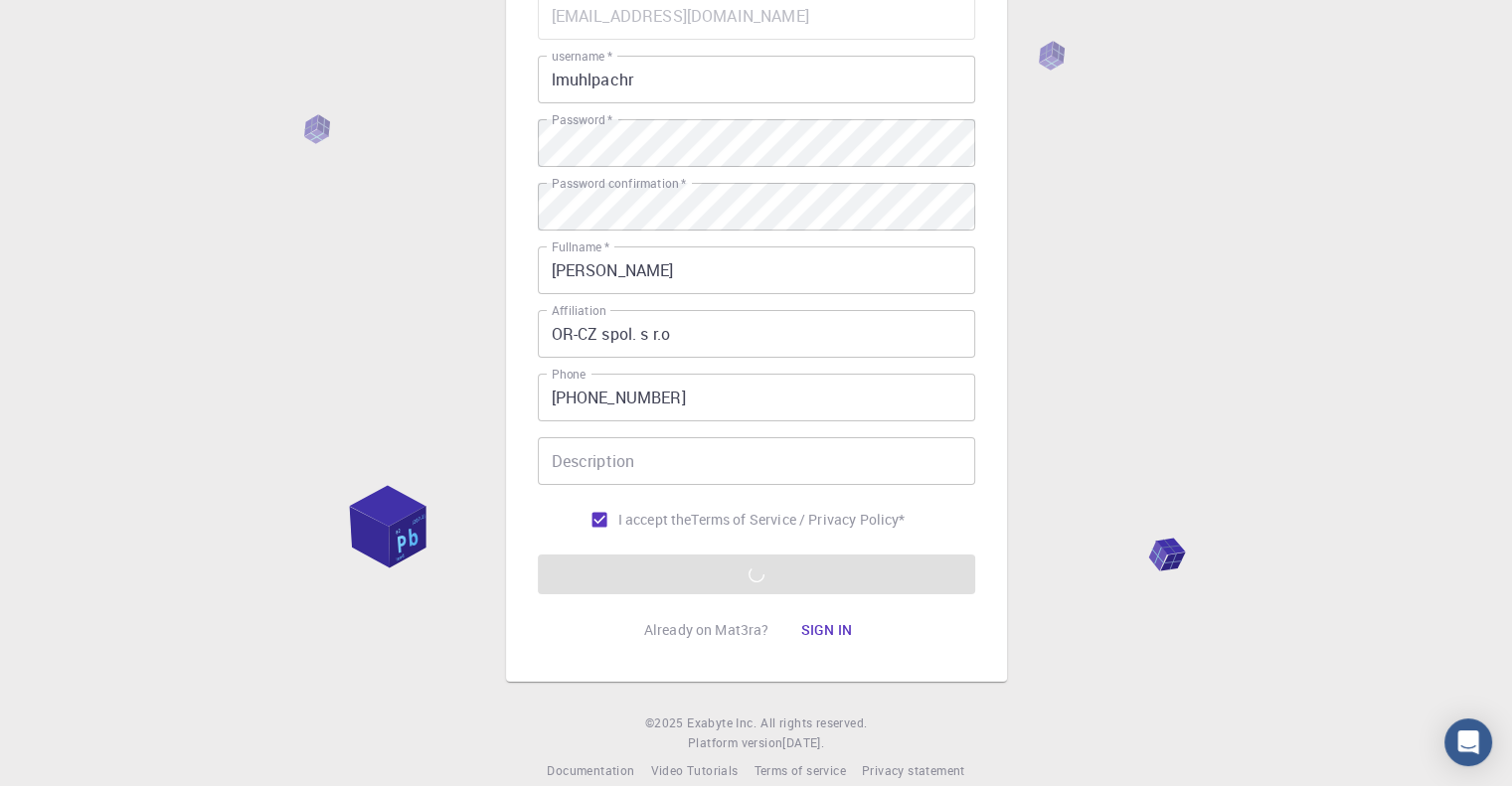 scroll, scrollTop: 225, scrollLeft: 0, axis: vertical 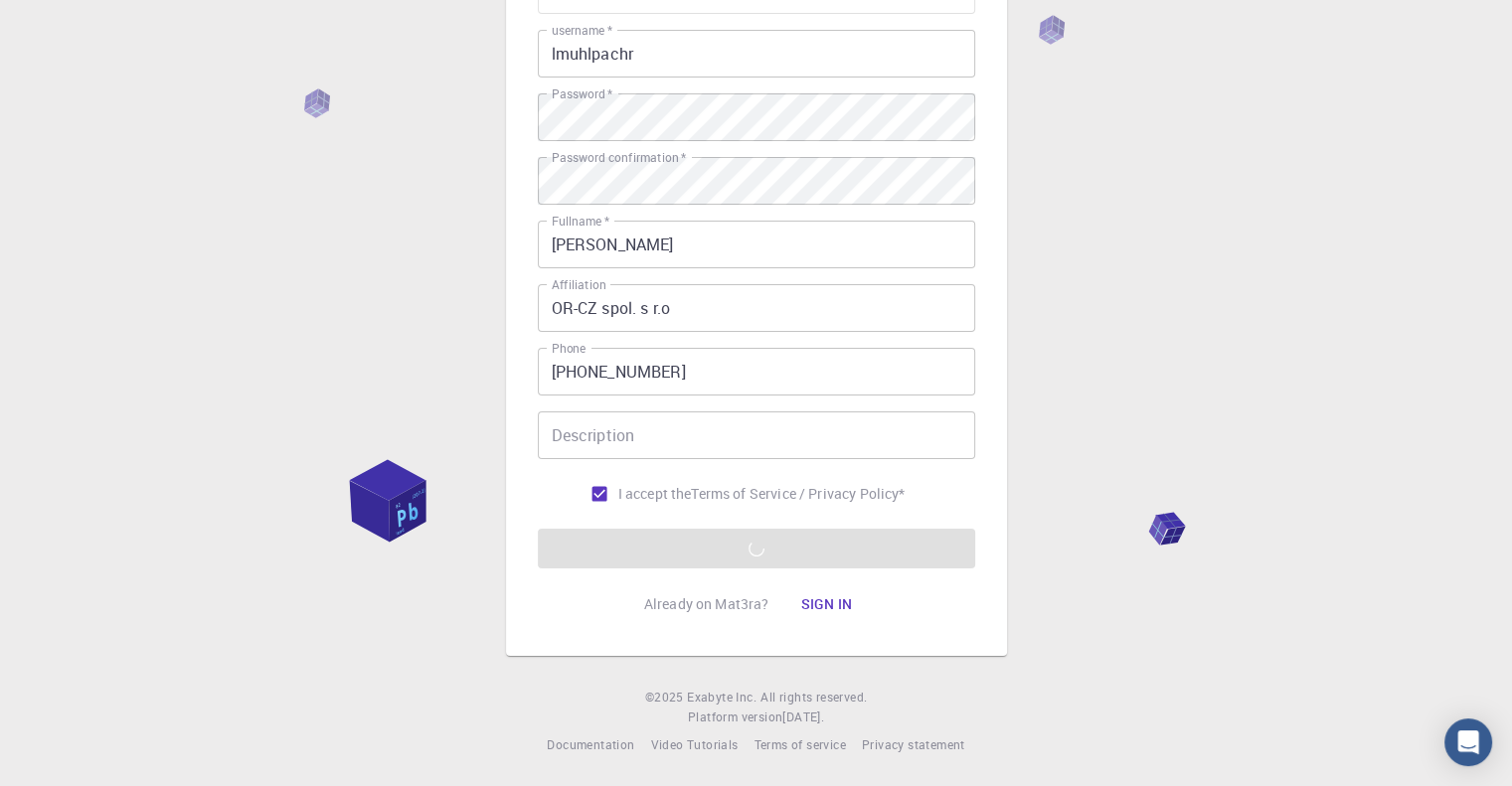 click on "Email   * l.muhlpachr@orcz.cz Email   * username   * lmuhlpachr username   * Password   * Password   * Password confirmation   * Password confirmation   * Fullname   * Libor Mühlpachr Fullname   * Affiliation OR-CZ spol. s r.o Affiliation Phone +420734507972 Phone Description Description I accept the  Terms of Service / Privacy Policy  * REGISTER" at bounding box center (756, 267) 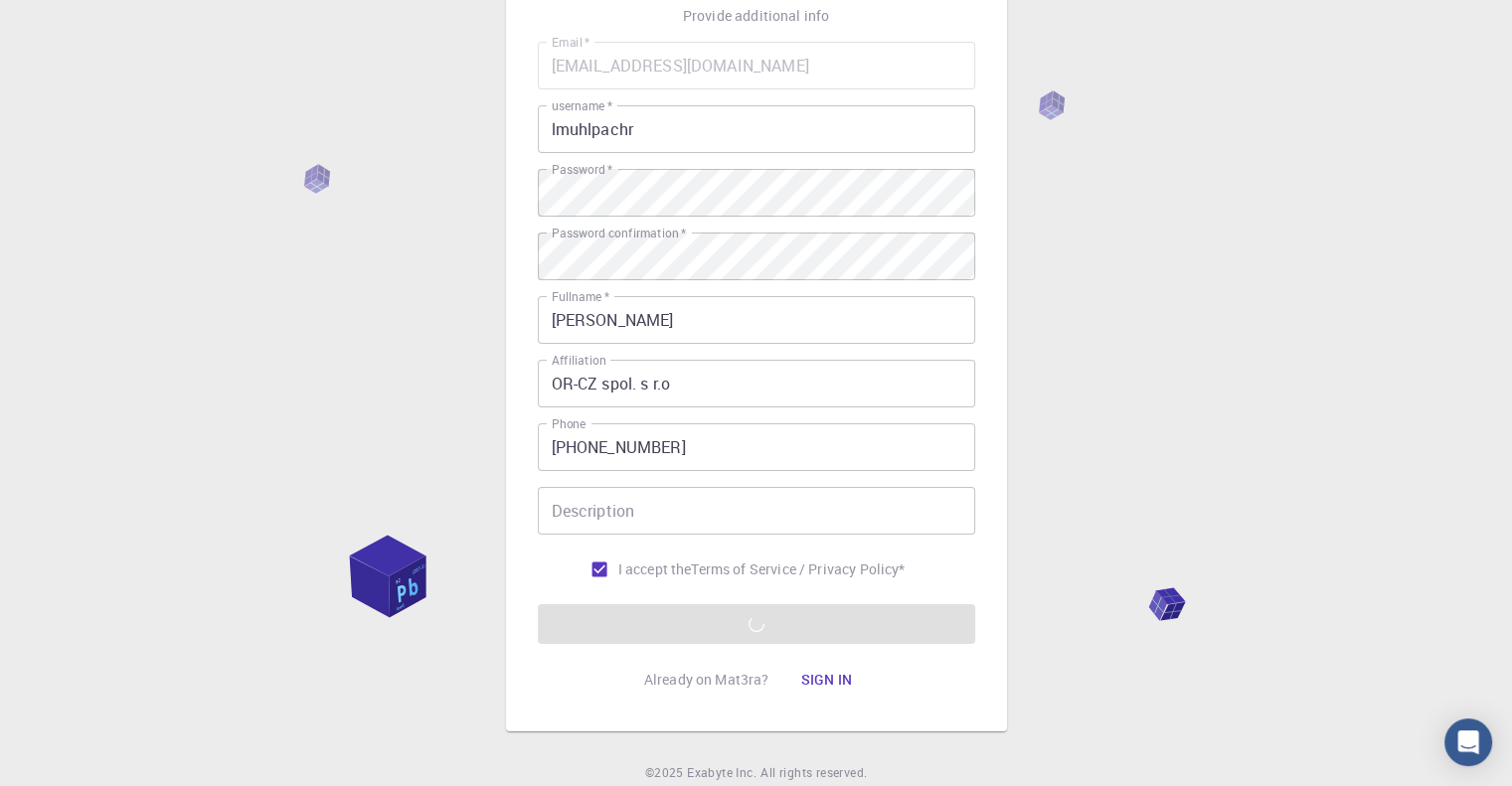 scroll, scrollTop: 225, scrollLeft: 0, axis: vertical 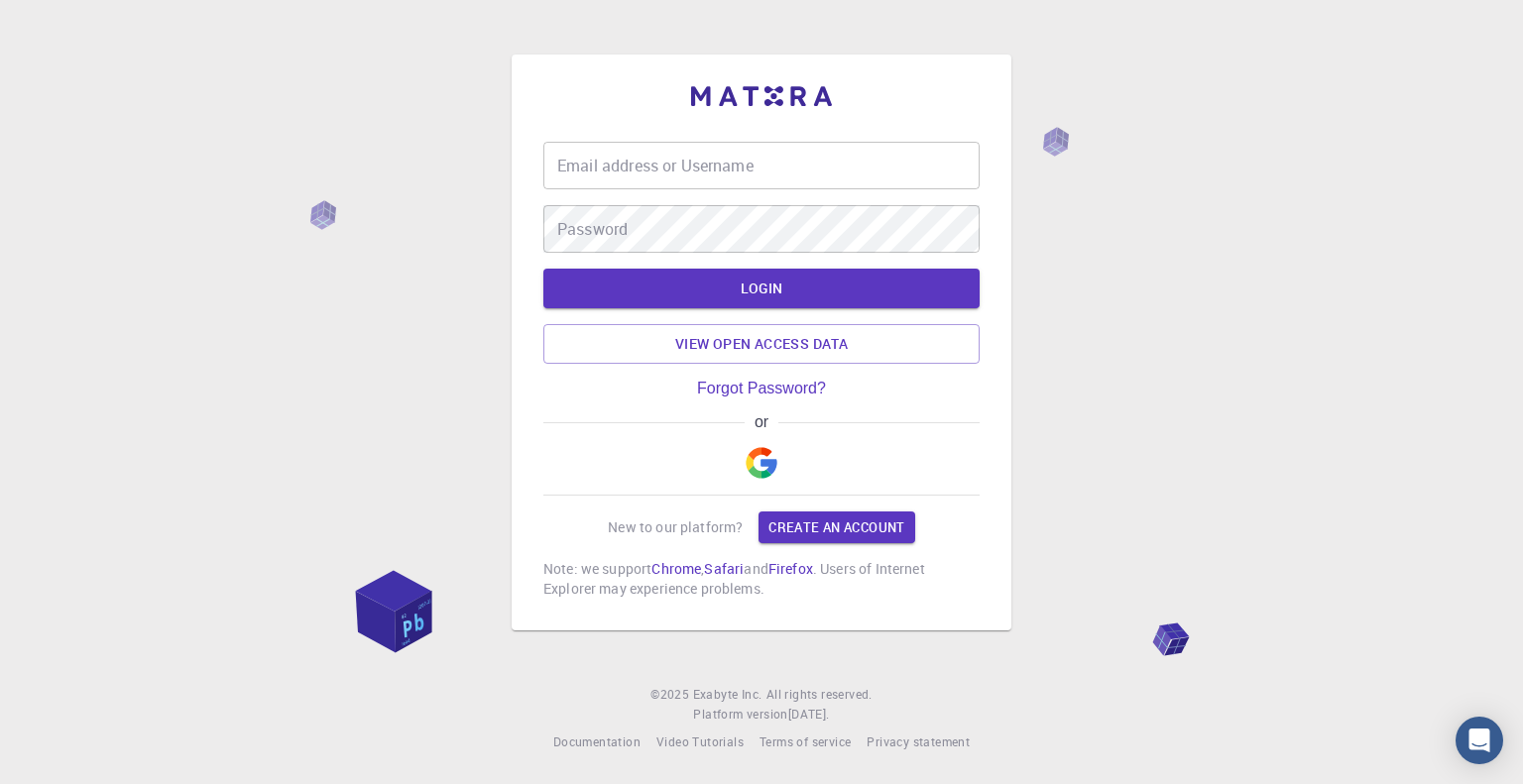 click on "Email address or Username" at bounding box center [762, 166] 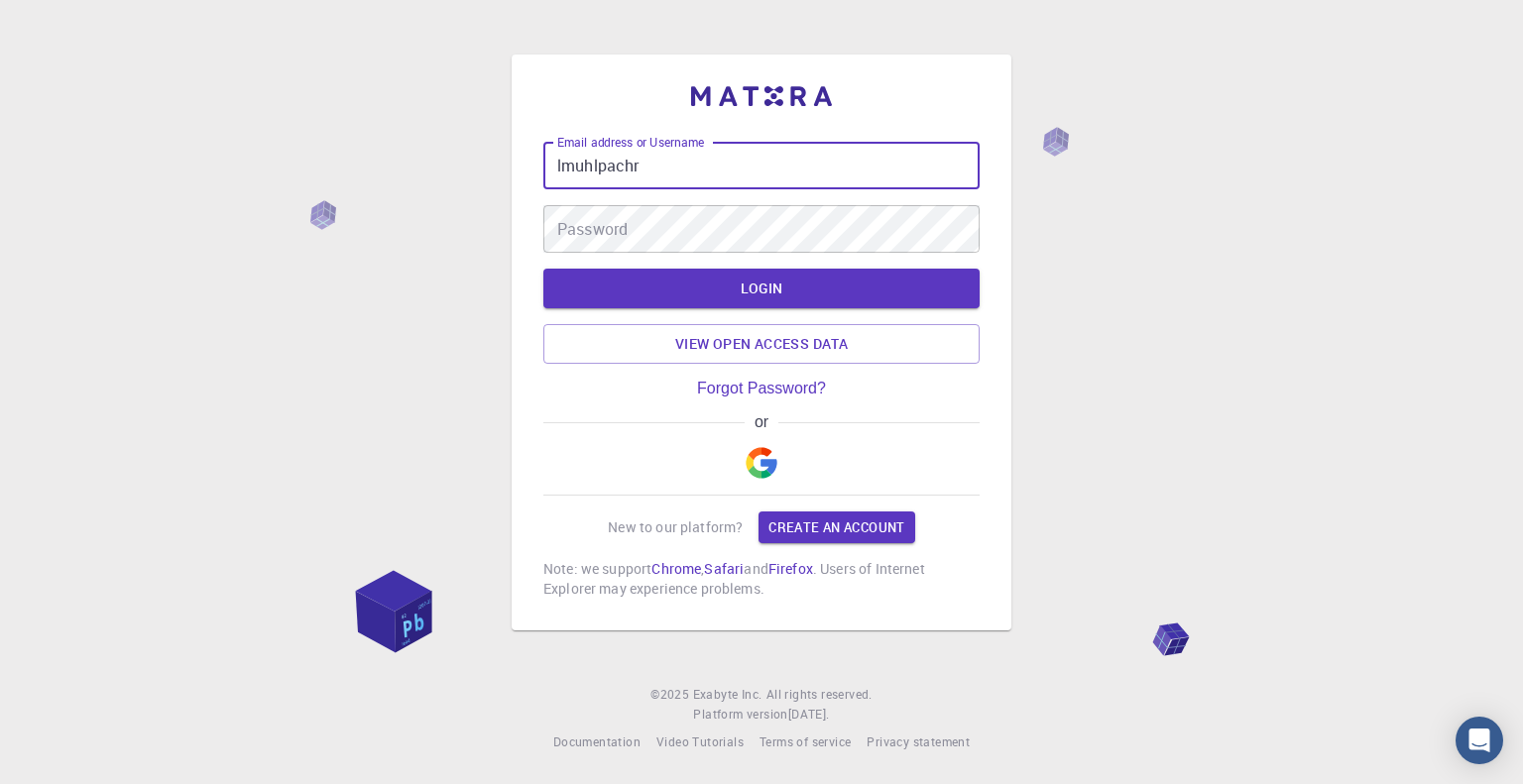 type on "lmuhlpachr" 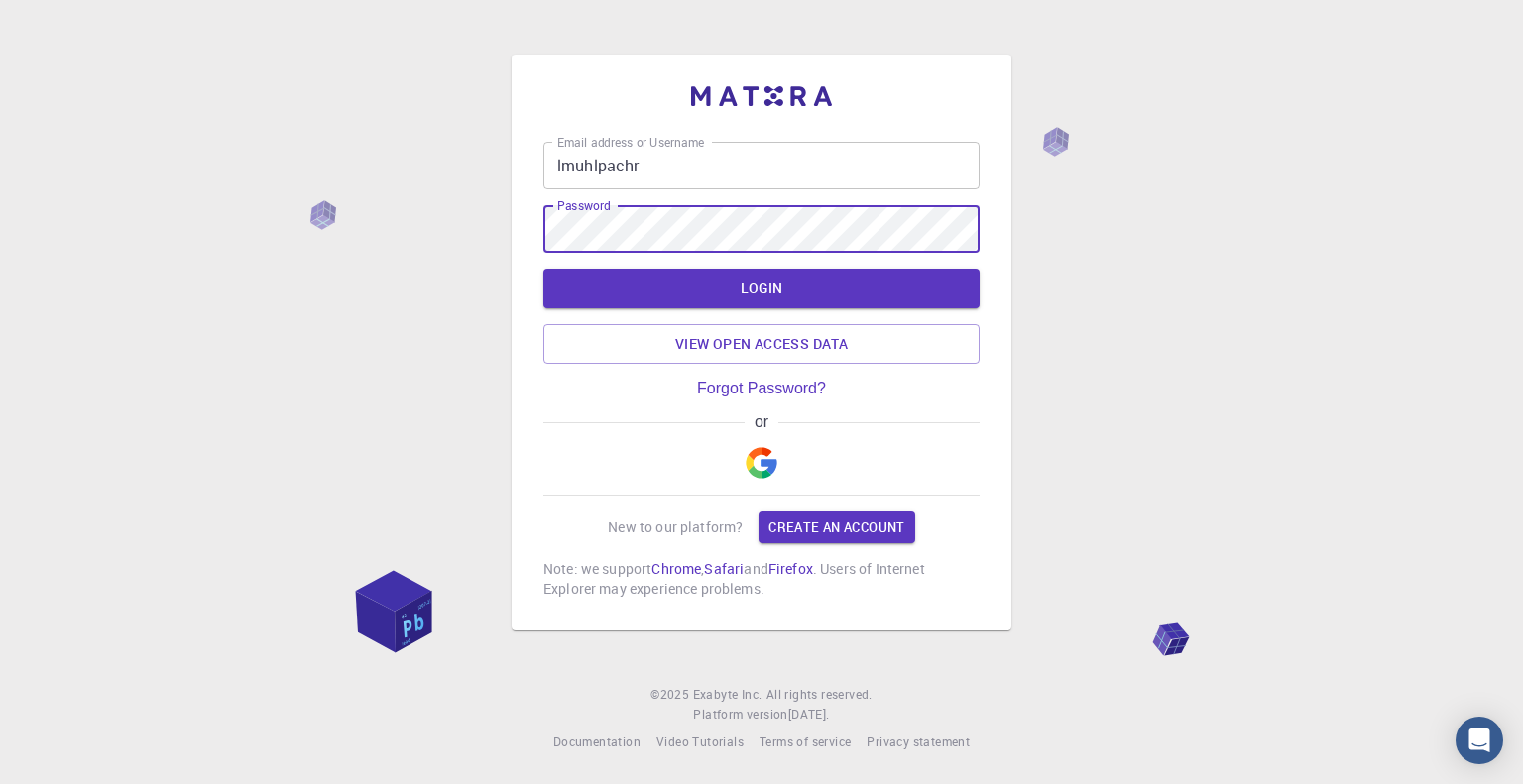 click on "LOGIN" at bounding box center (762, 288) 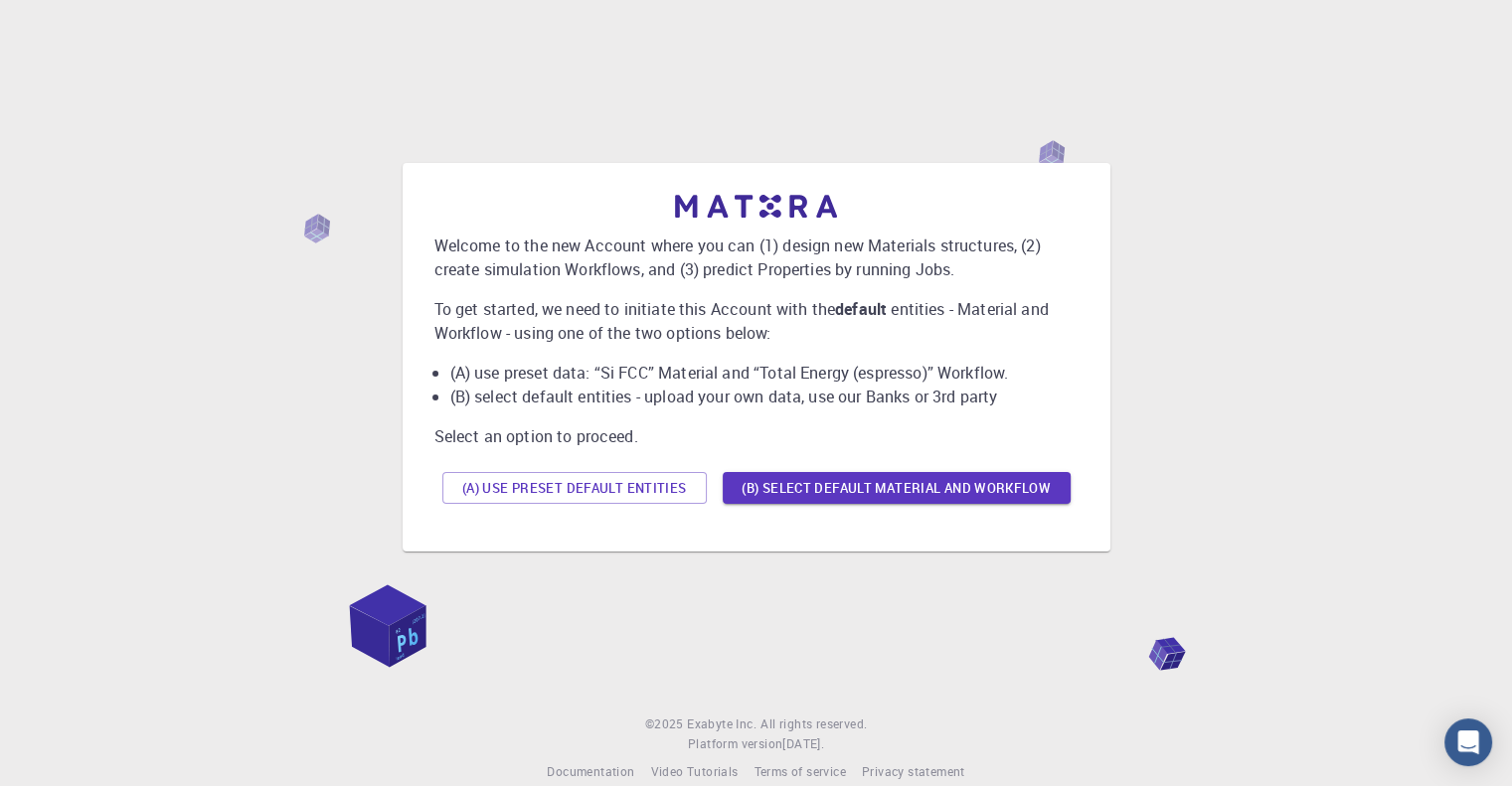 scroll, scrollTop: 0, scrollLeft: 0, axis: both 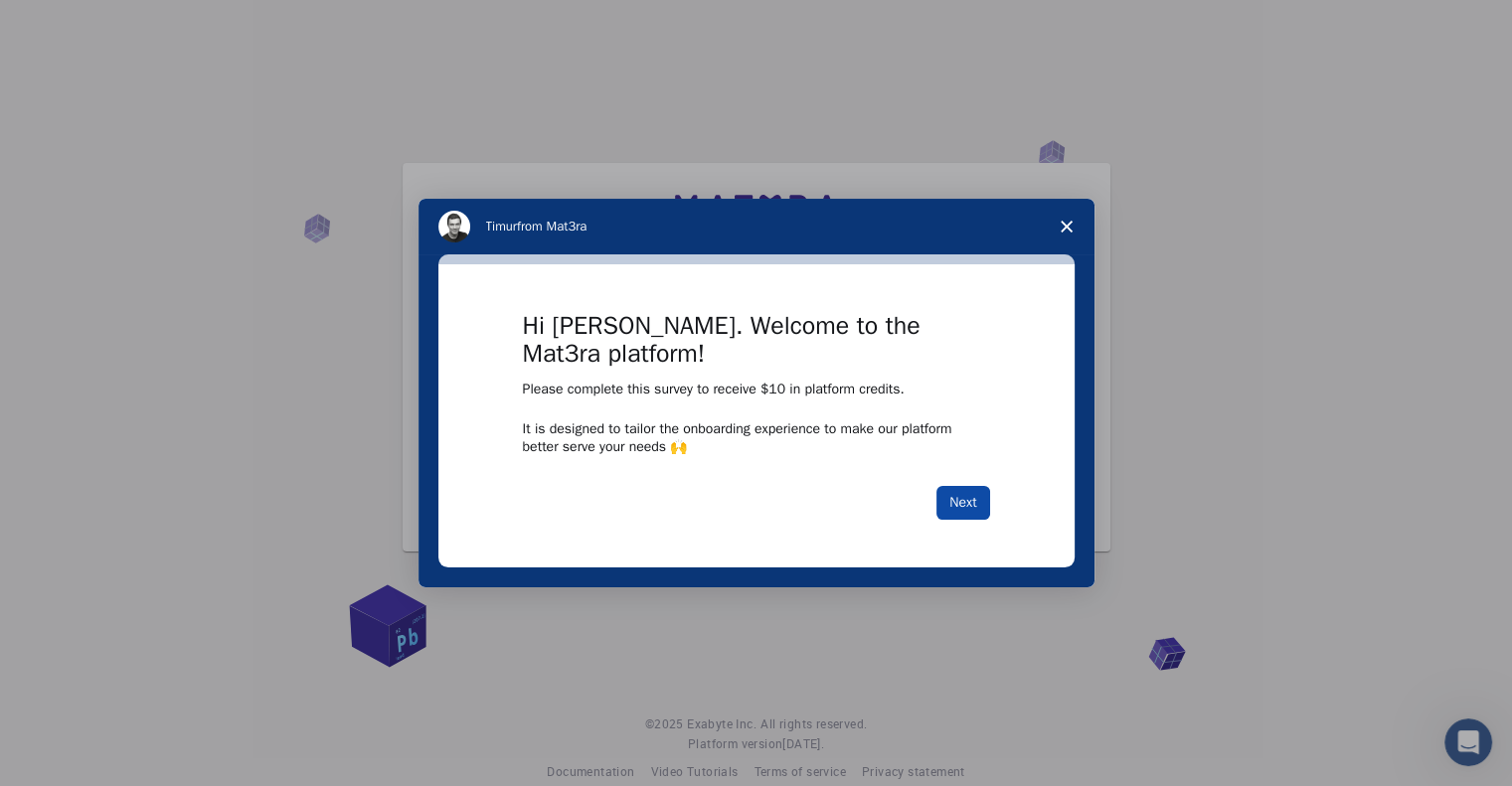 click on "Next" at bounding box center (962, 503) 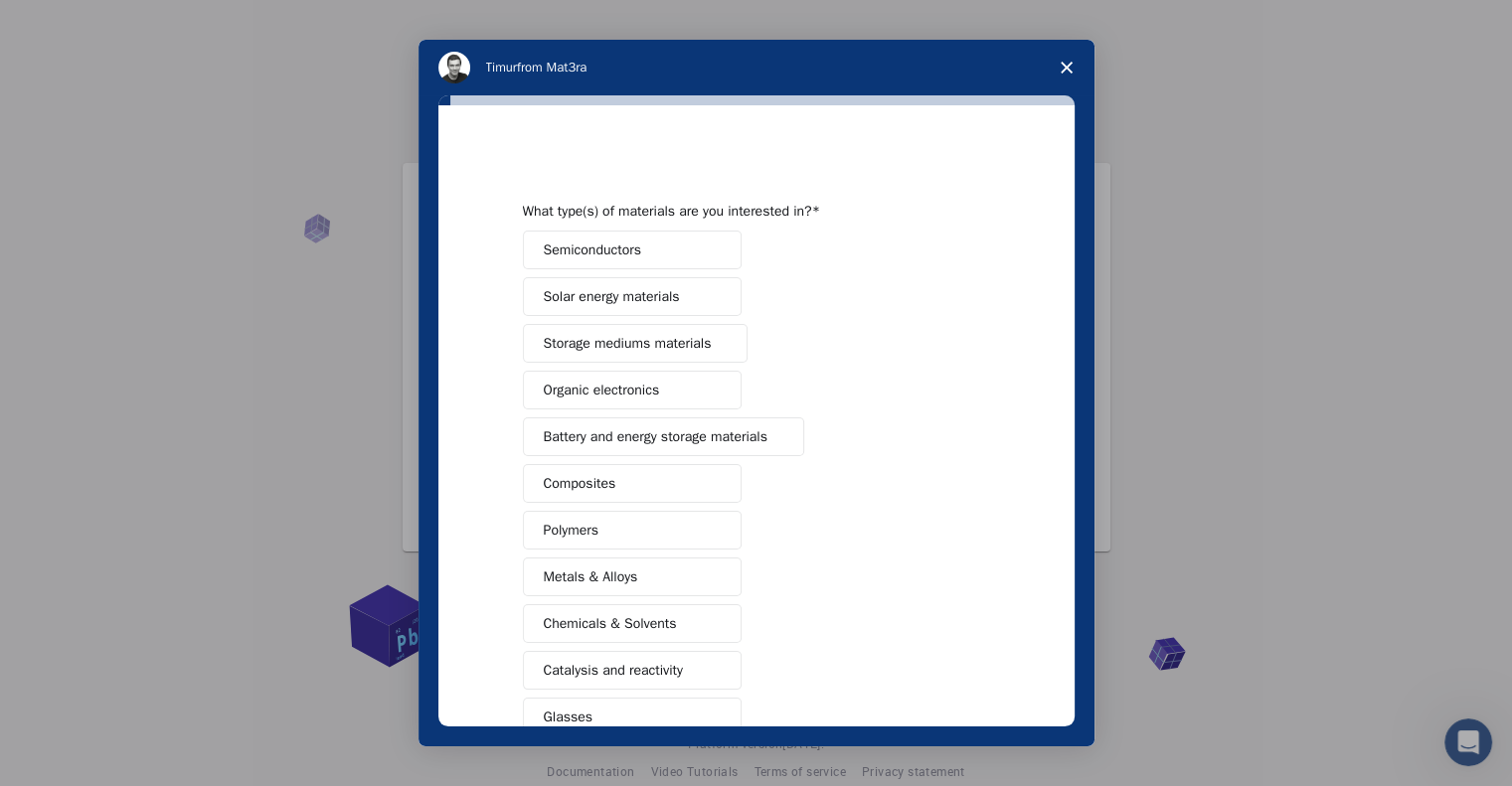 click at bounding box center (1067, 68) 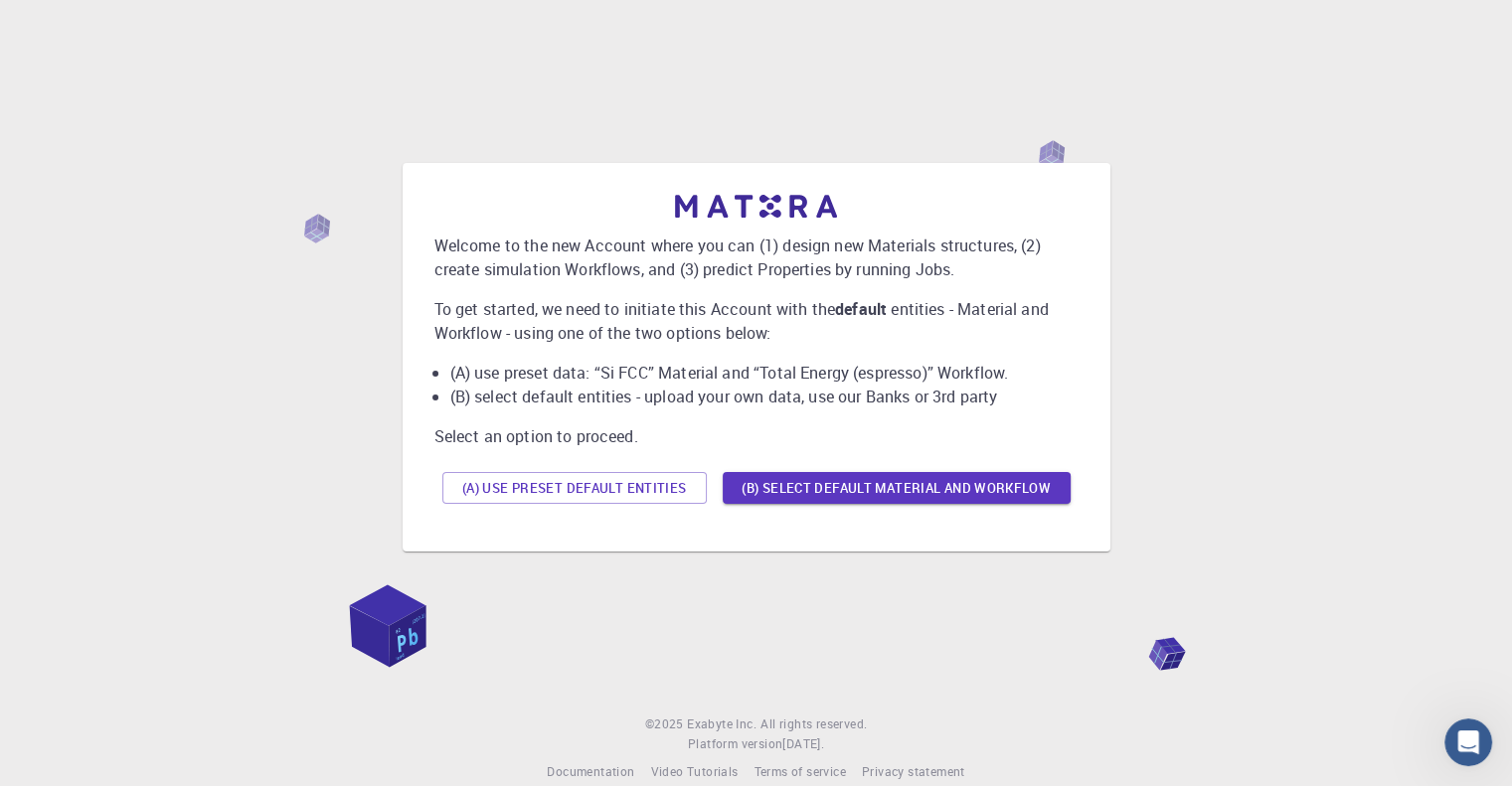 click on "(A) Use preset default entities" at bounding box center (575, 488) 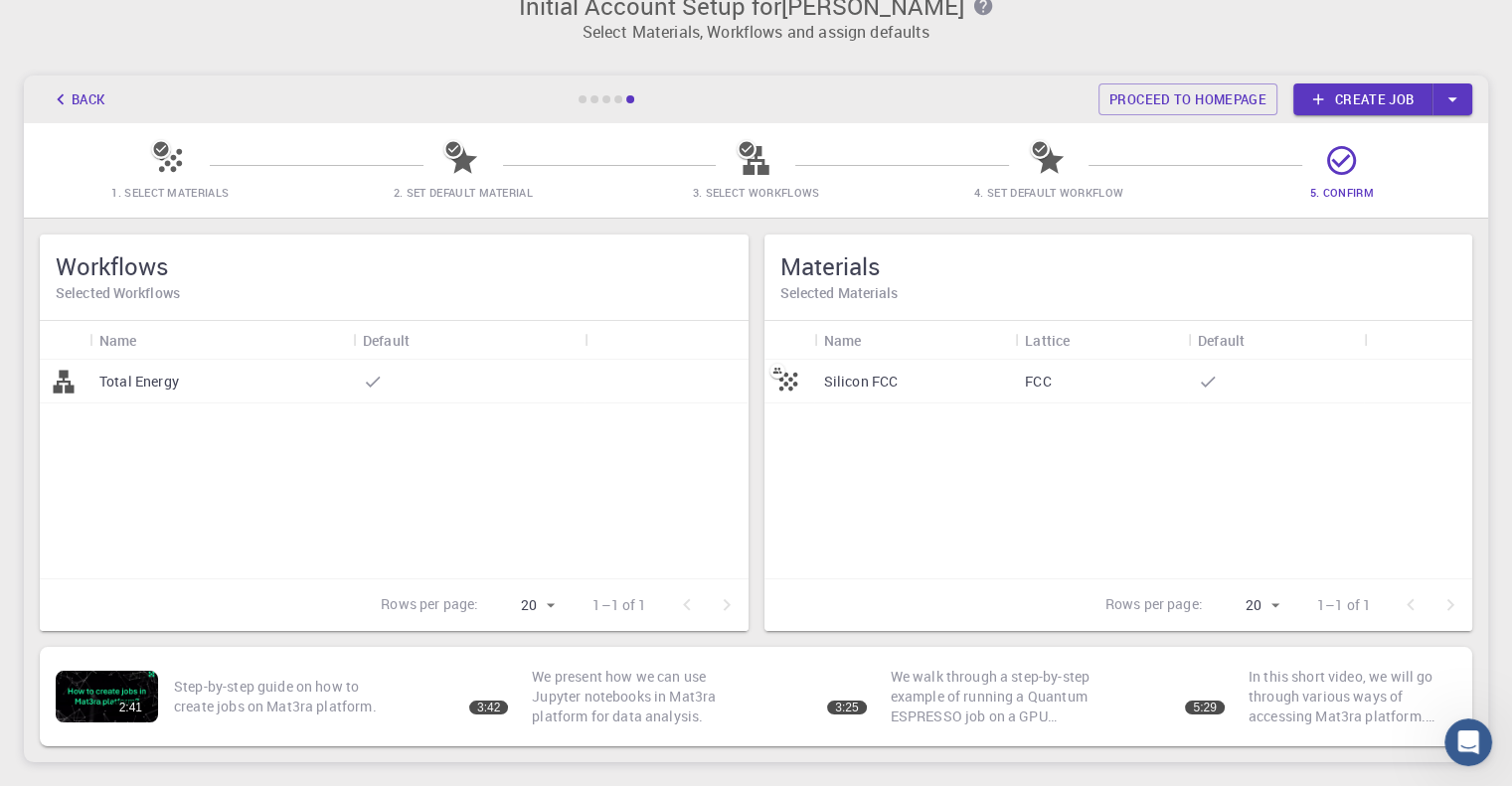 scroll, scrollTop: 0, scrollLeft: 0, axis: both 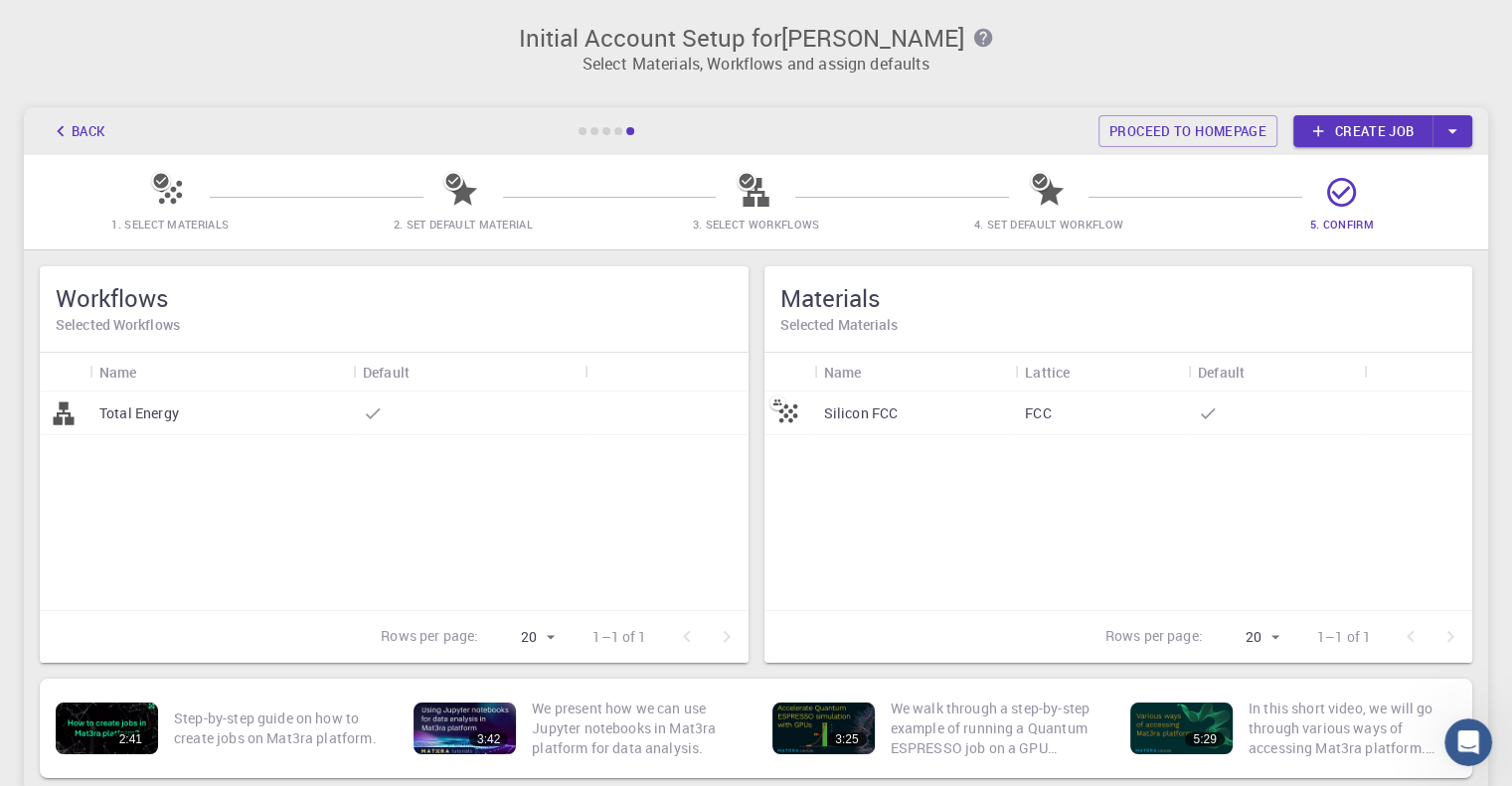 click on "Total Energy" at bounding box center (221, 413) 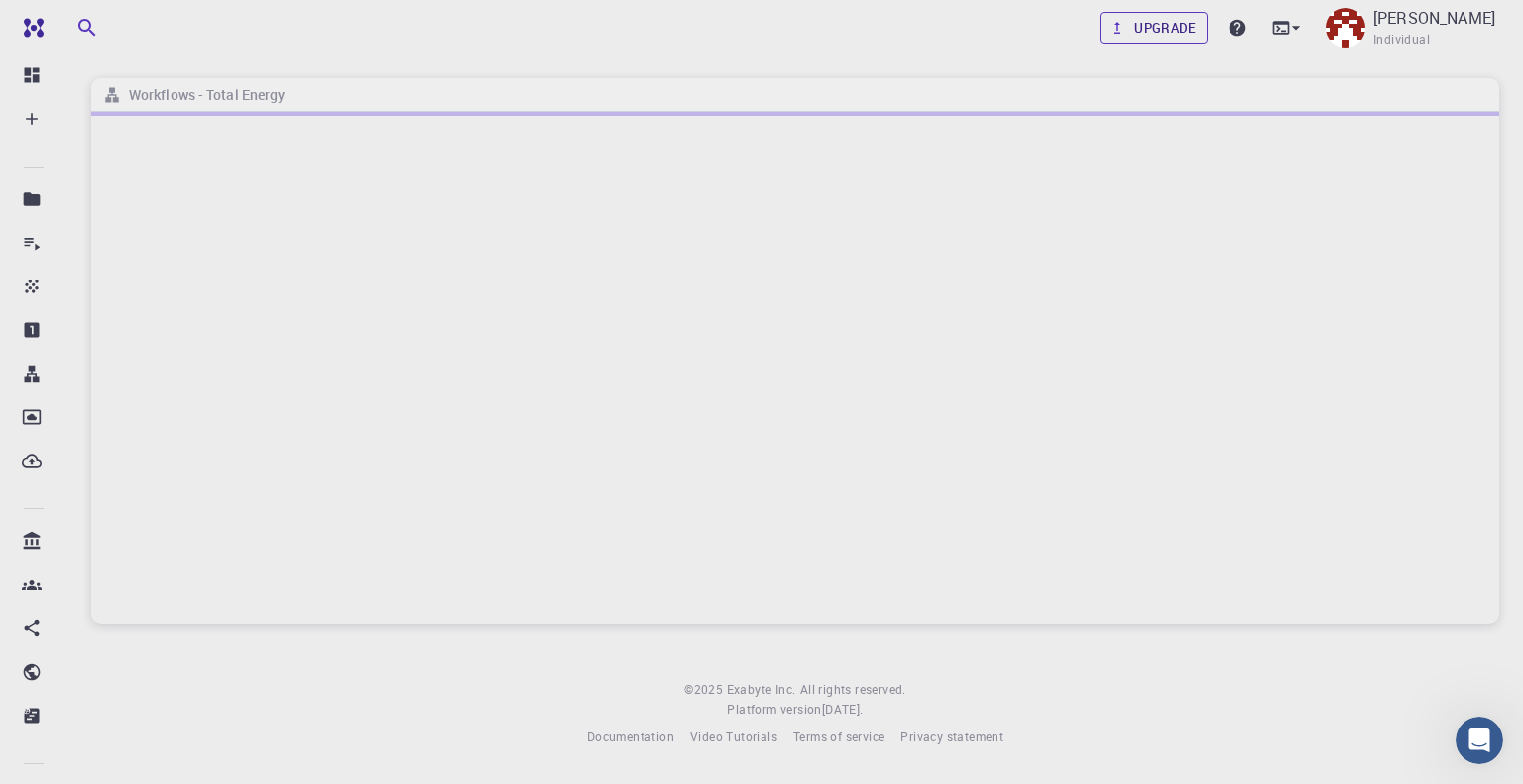 click on "Upgrade" at bounding box center (1153, 28) 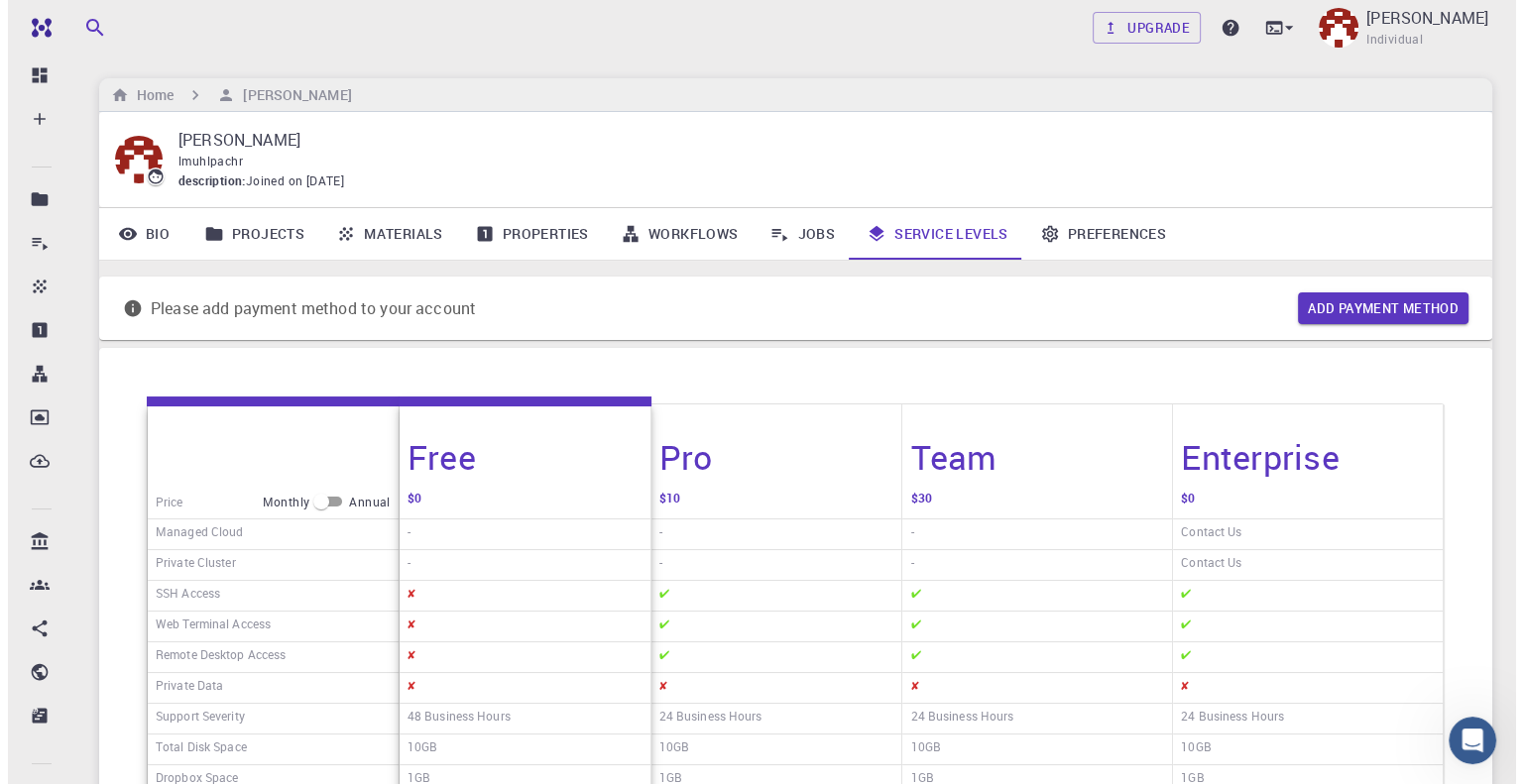scroll, scrollTop: 0, scrollLeft: 0, axis: both 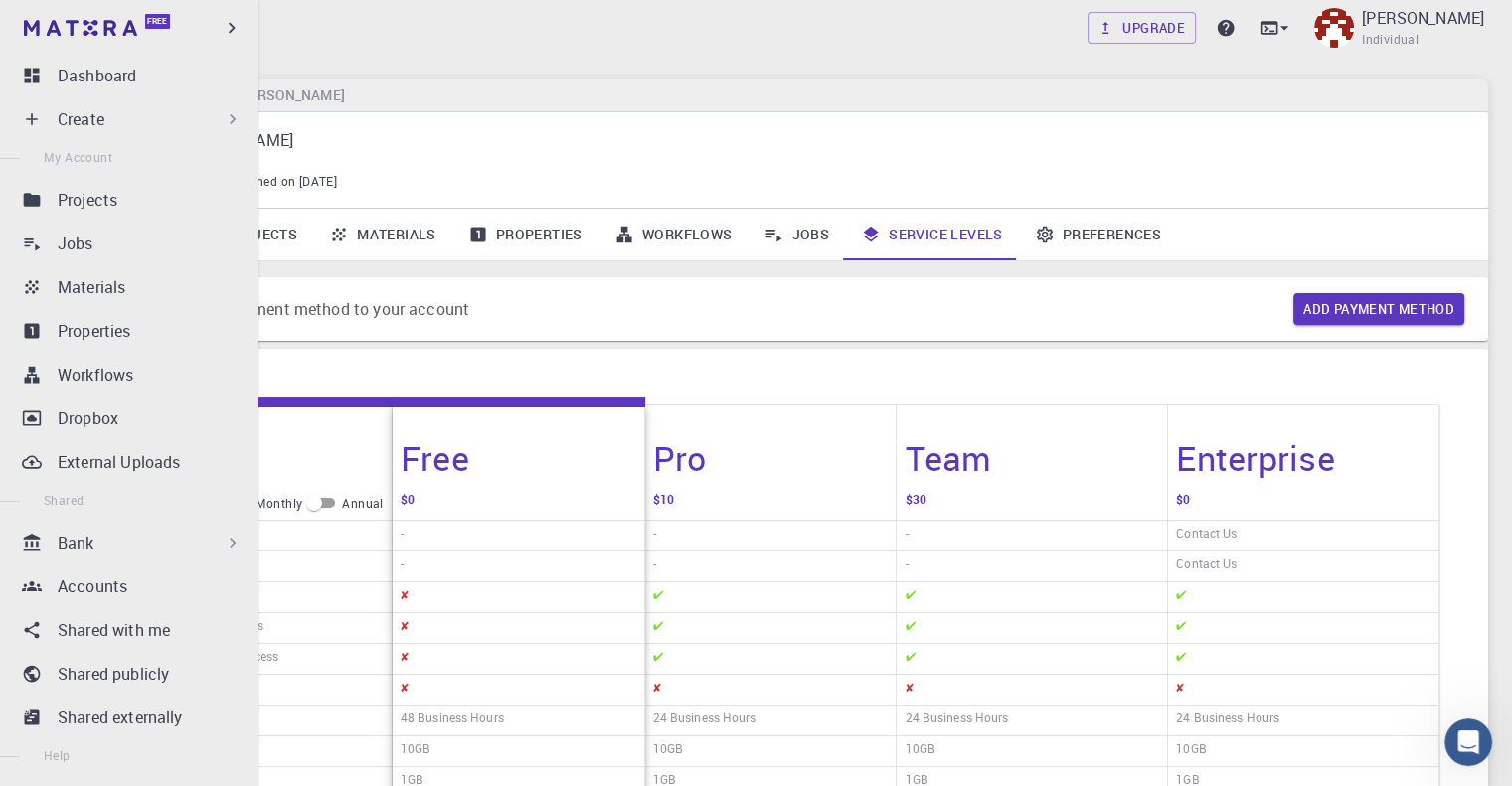 click on "Create" at bounding box center (81, 119) 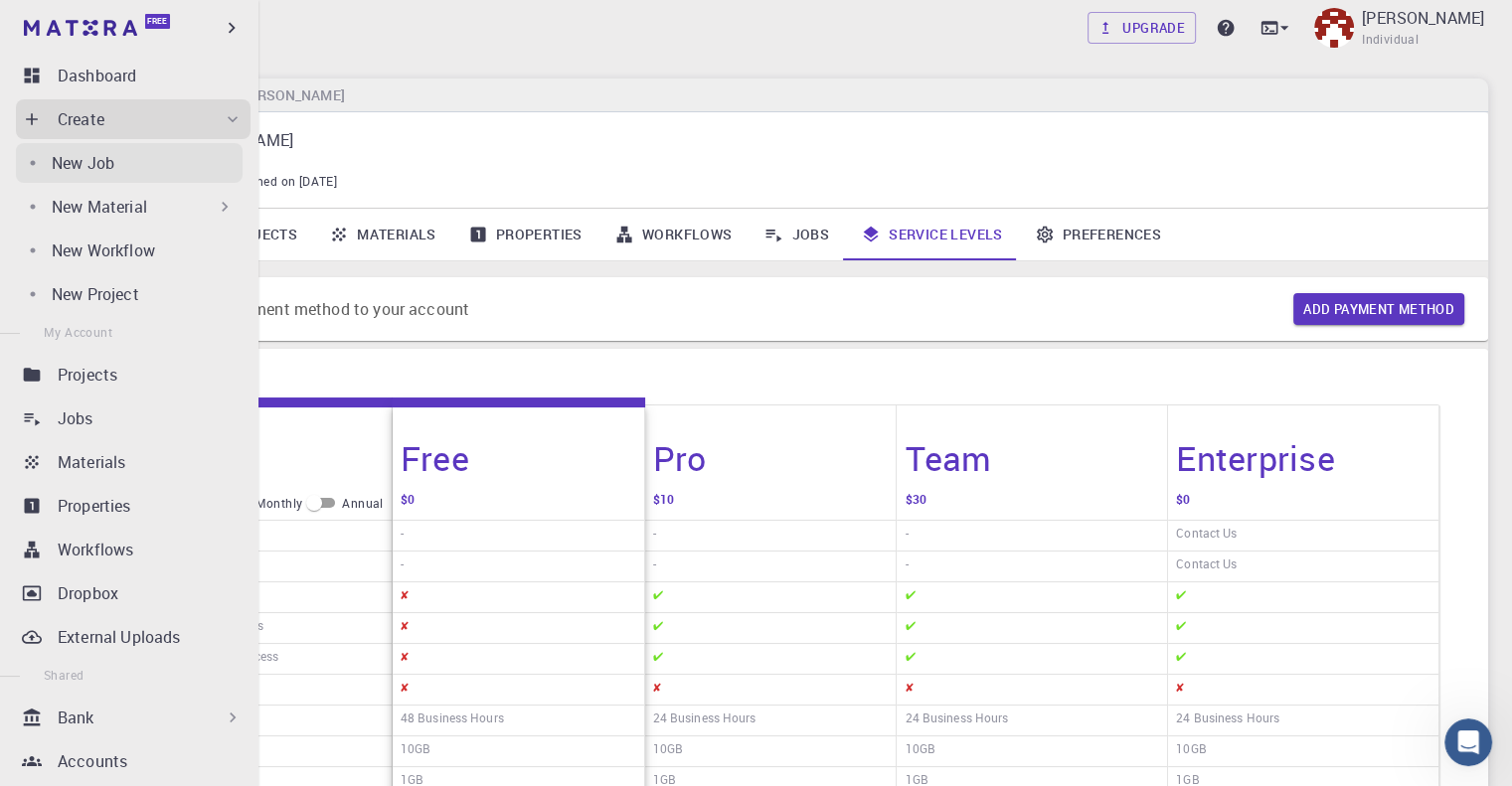 click on "New Job" at bounding box center [83, 163] 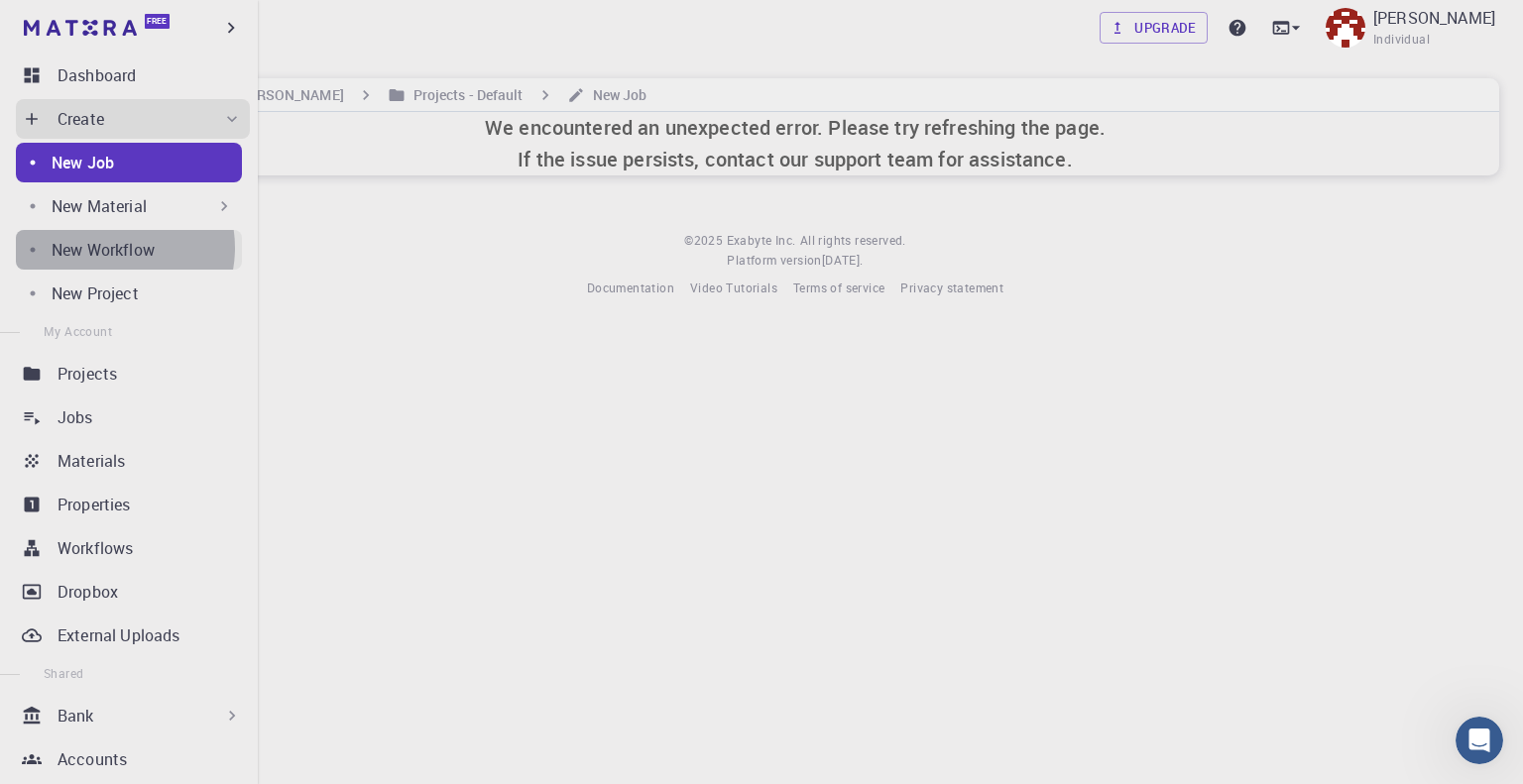 click on "New Workflow" at bounding box center (103, 250) 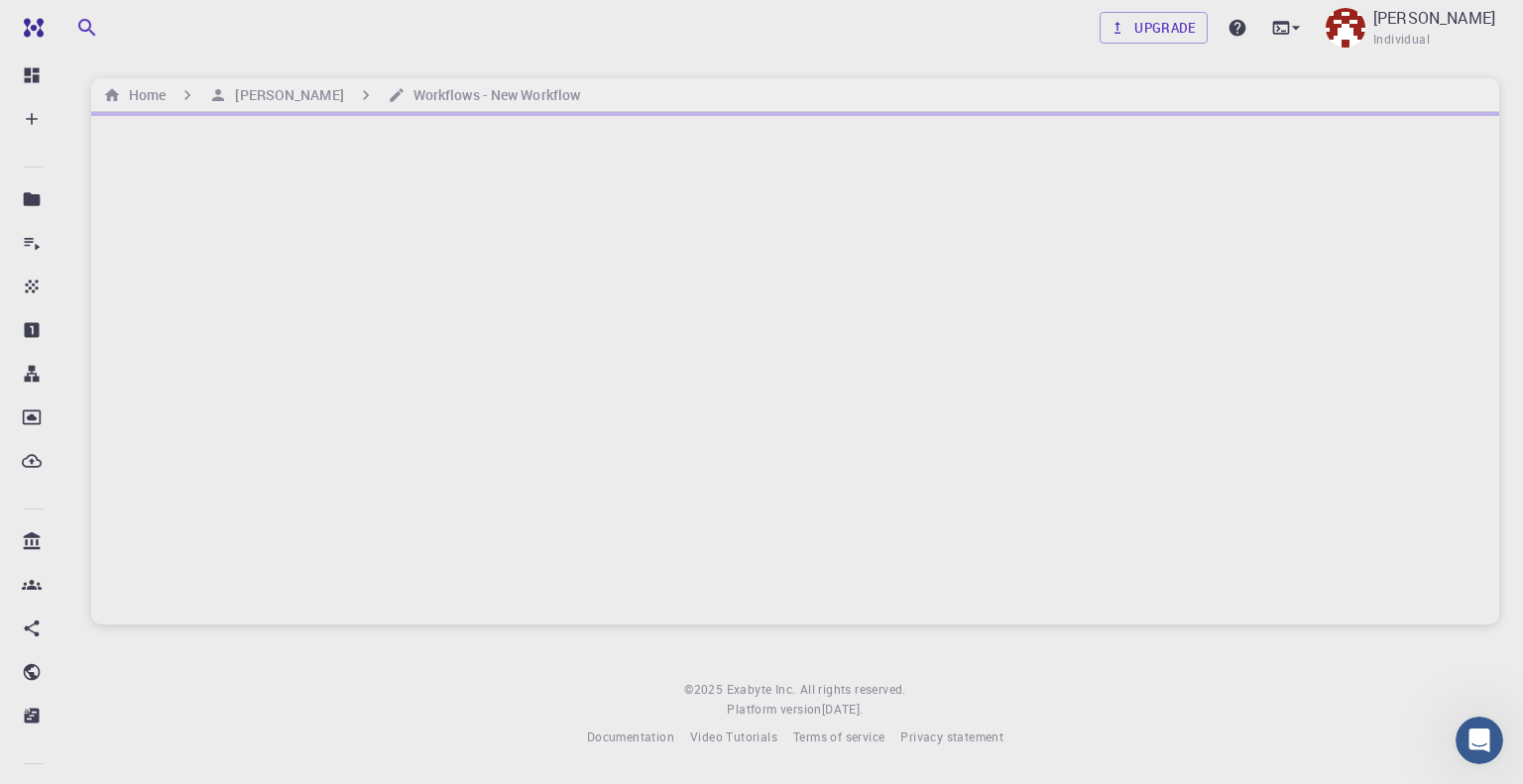 click at bounding box center [795, 368] 